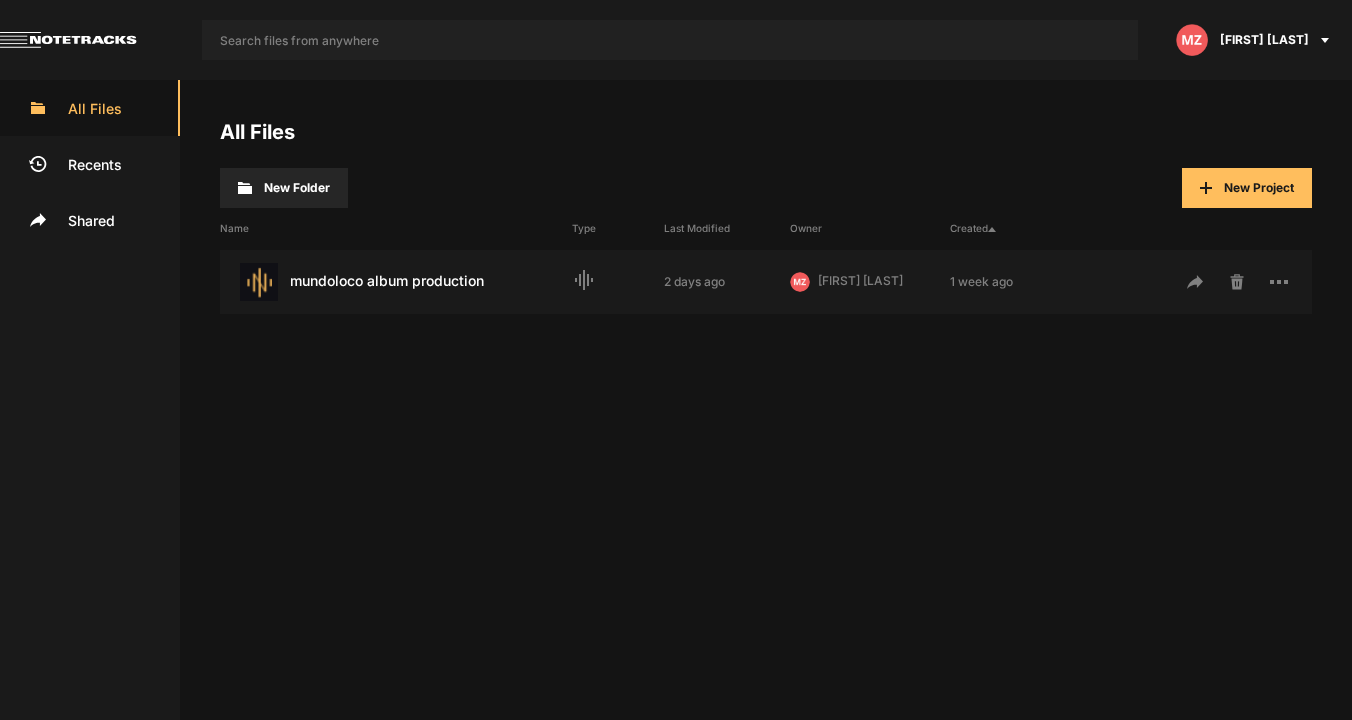 scroll, scrollTop: 0, scrollLeft: 0, axis: both 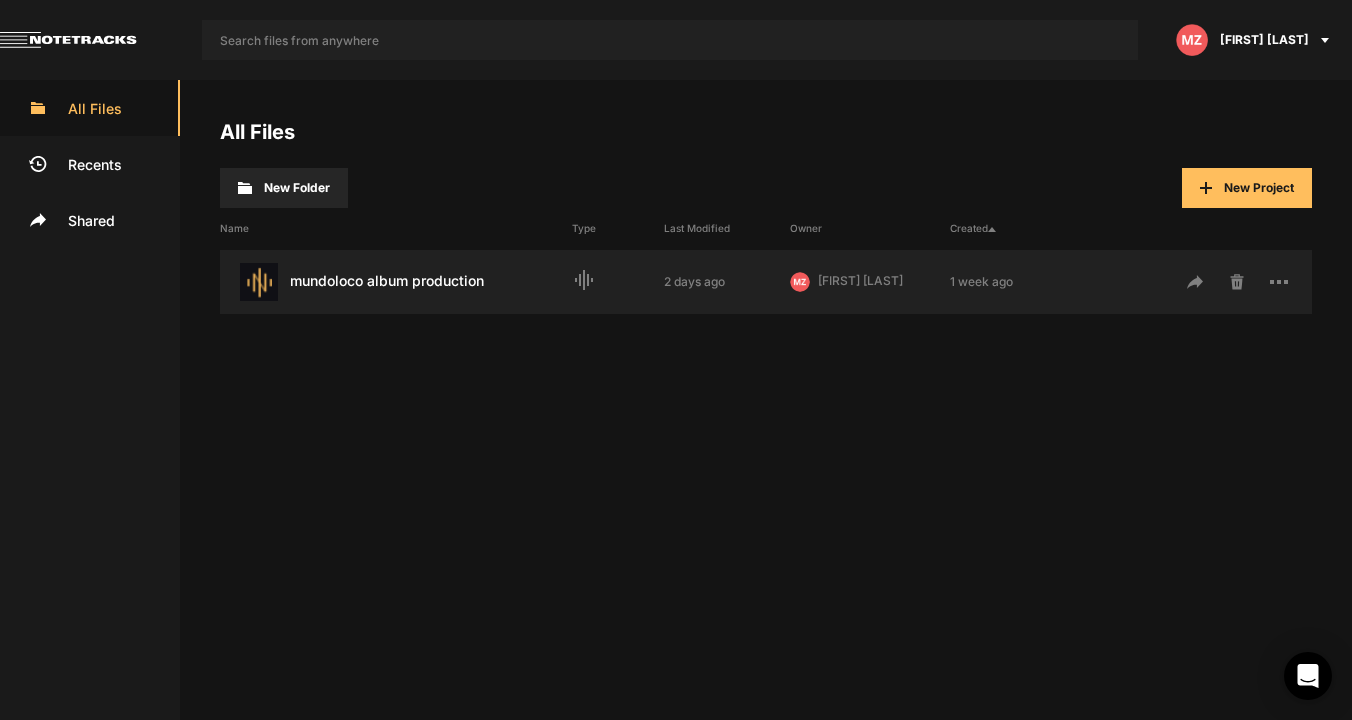 click on "mundoloco album production  Last Modified: [DATE]" at bounding box center (396, 282) 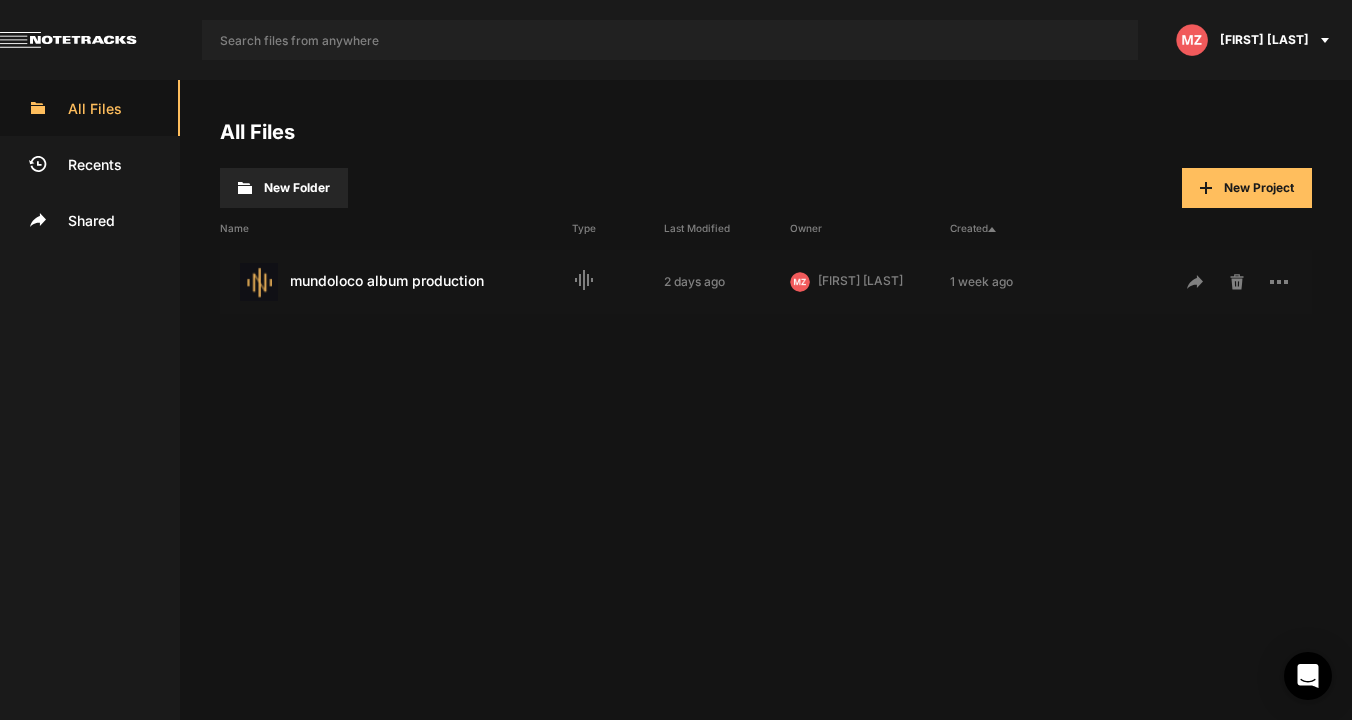 click on "mundoloco album production  Last Modified: [DATE]" at bounding box center [396, 282] 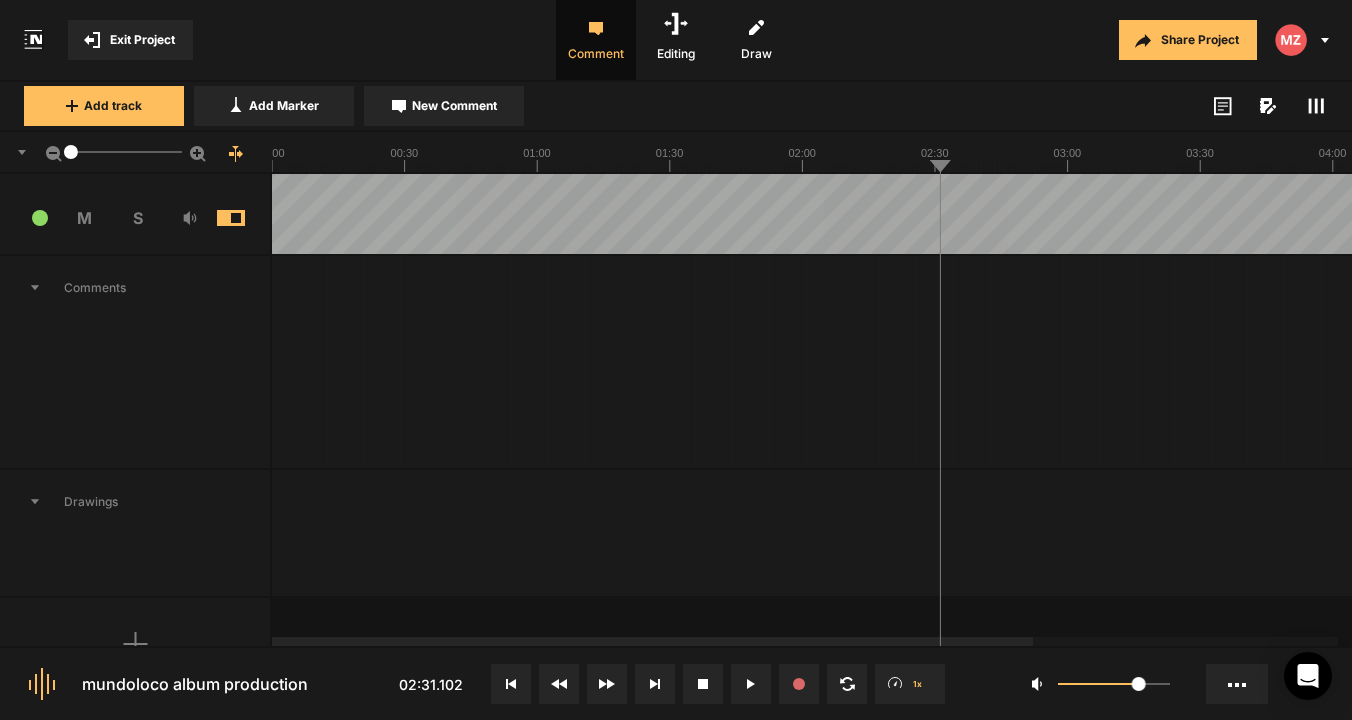 scroll, scrollTop: 2377, scrollLeft: 0, axis: vertical 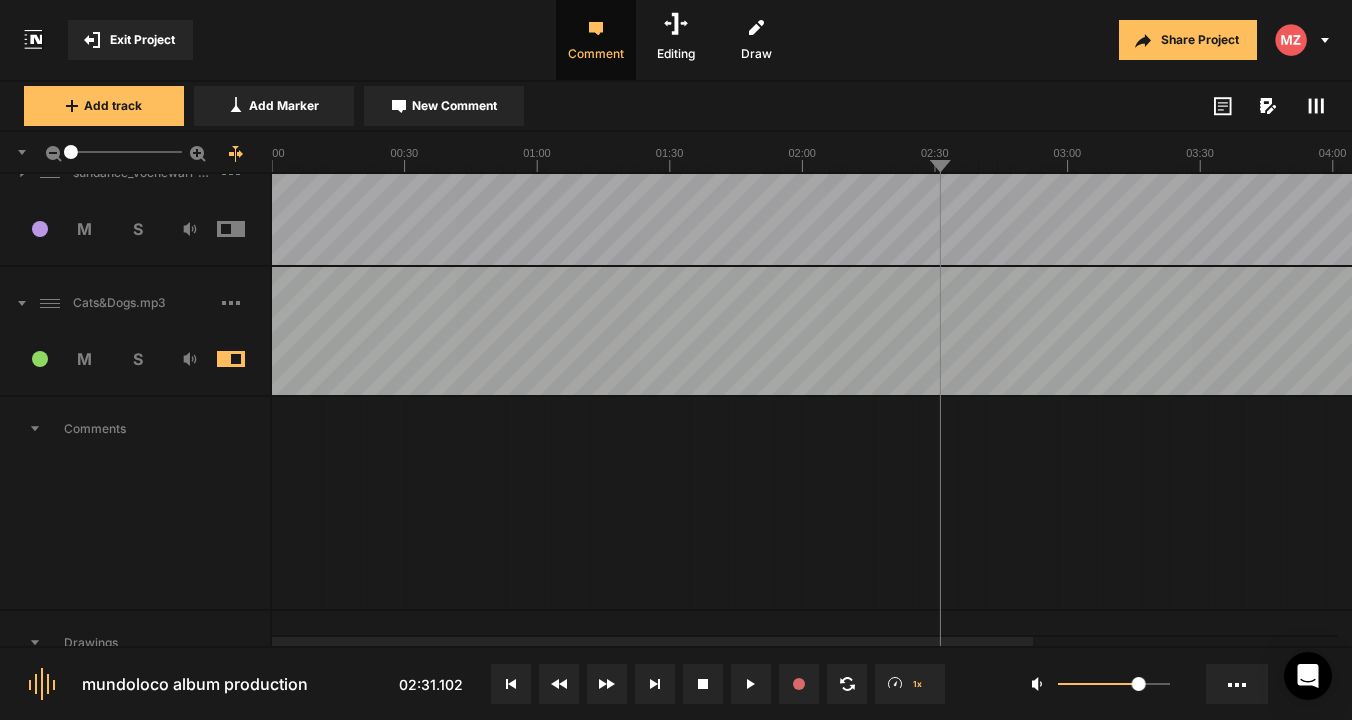 click on "20 M S" at bounding box center (135, 365) 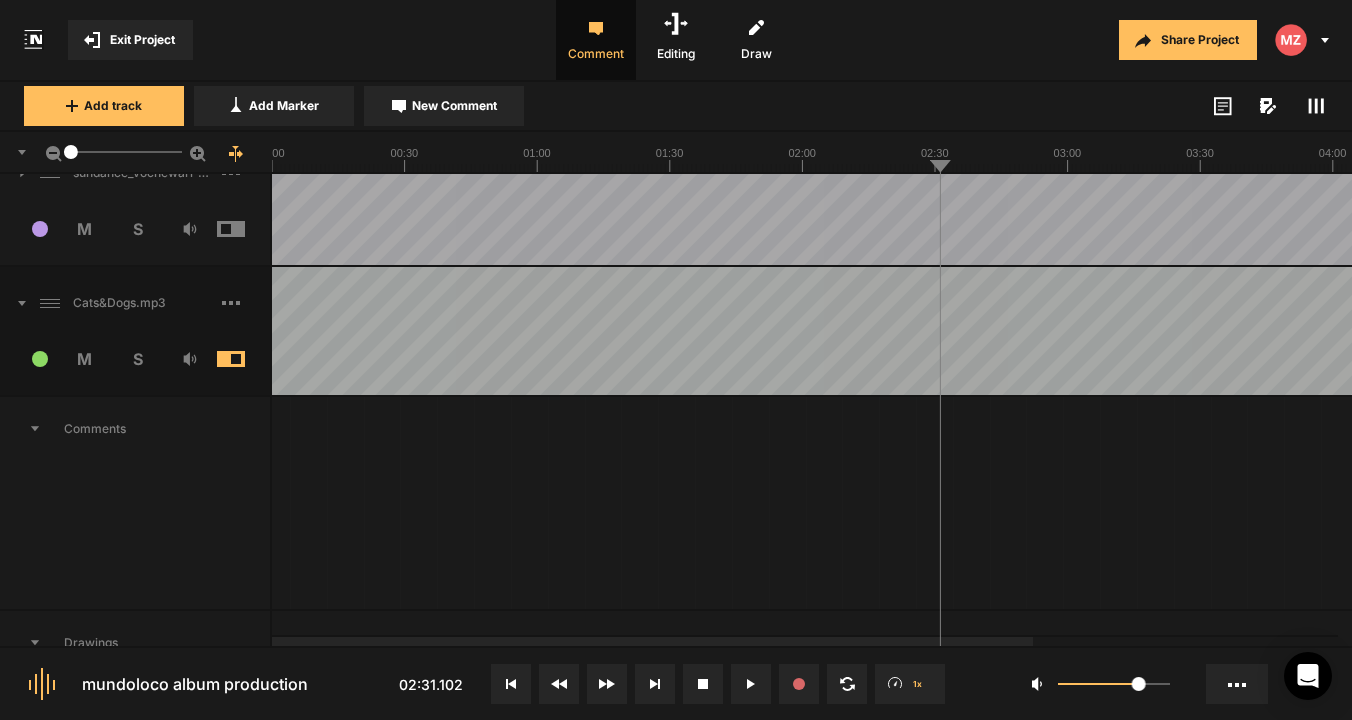 click at bounding box center [246, 359] 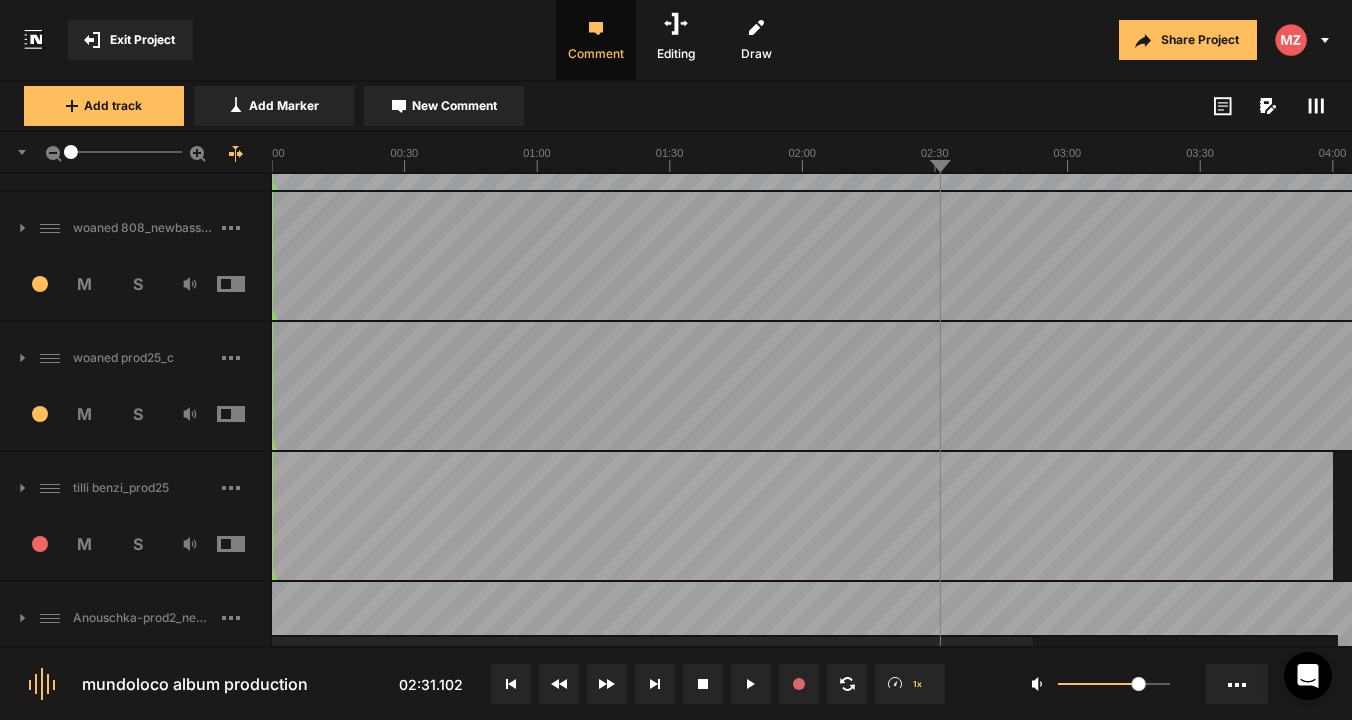 scroll, scrollTop: 1454, scrollLeft: 0, axis: vertical 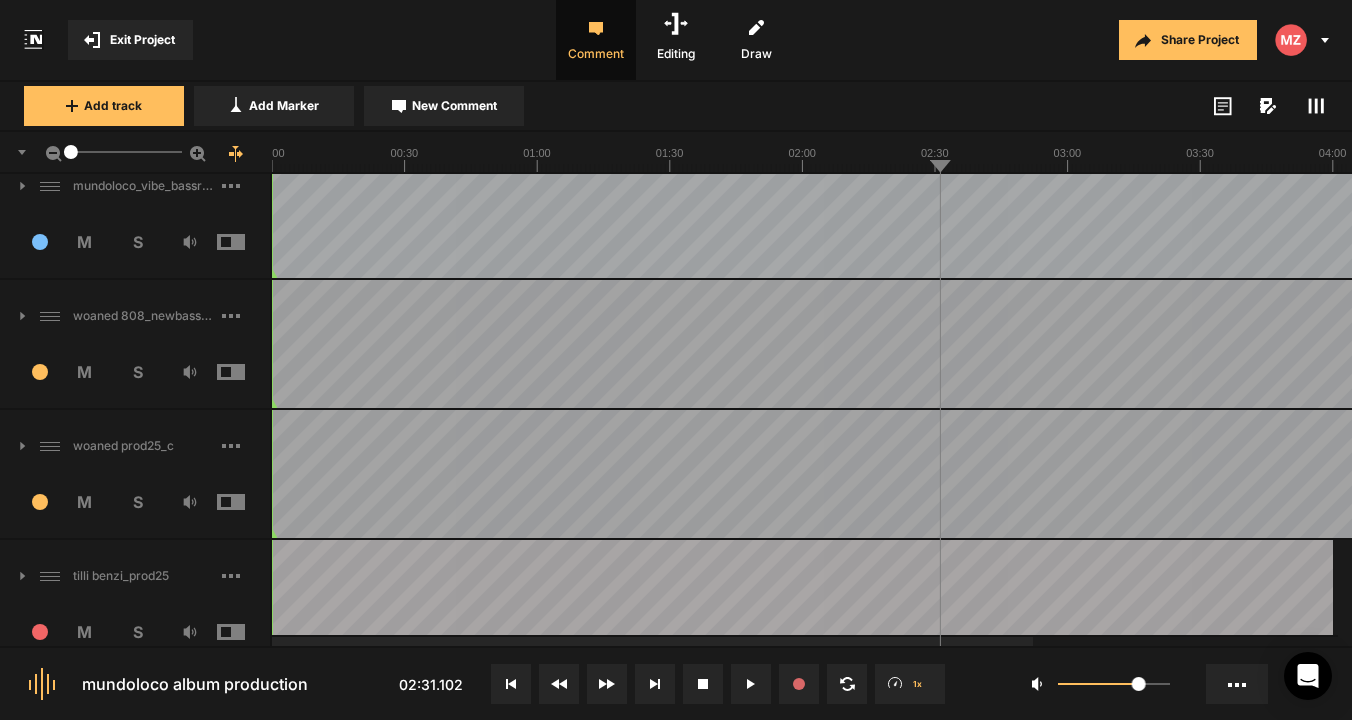 click on "Add track
Add Marker
New Comment Color: Tags:" at bounding box center [676, 107] 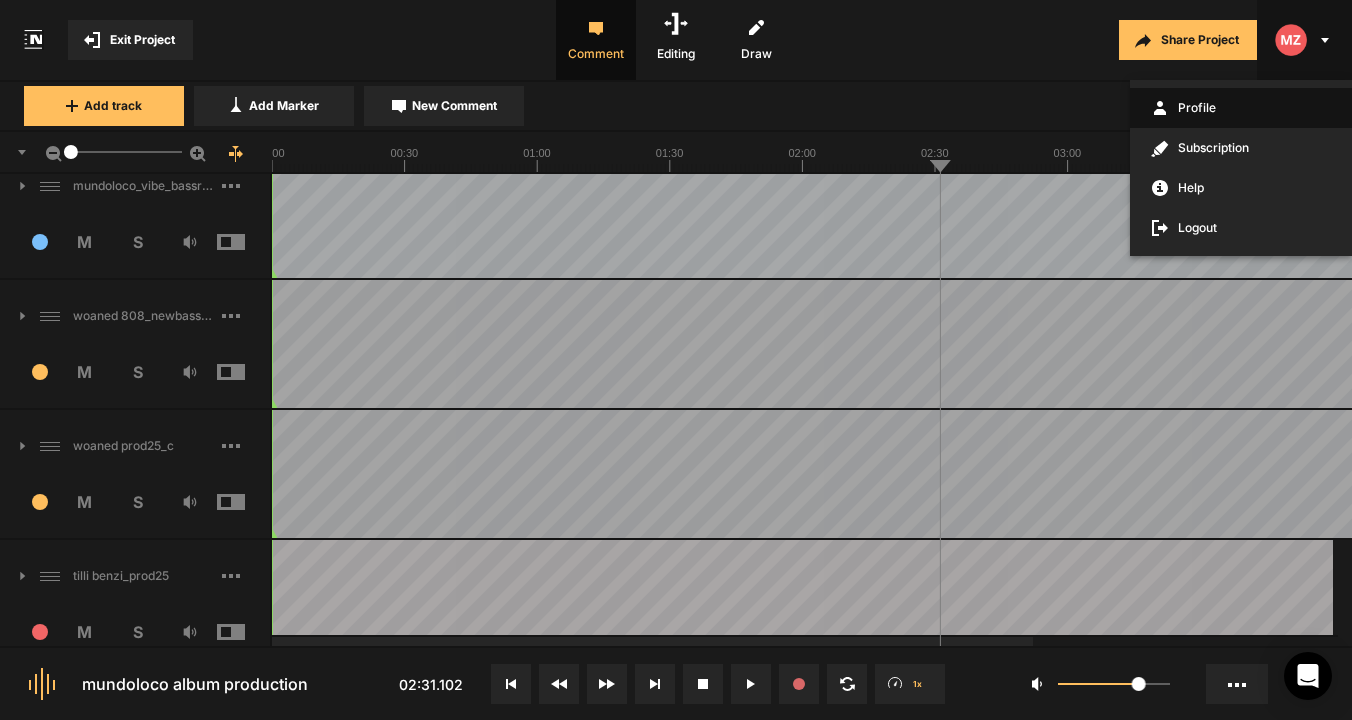 click on "Profile" at bounding box center [1241, 108] 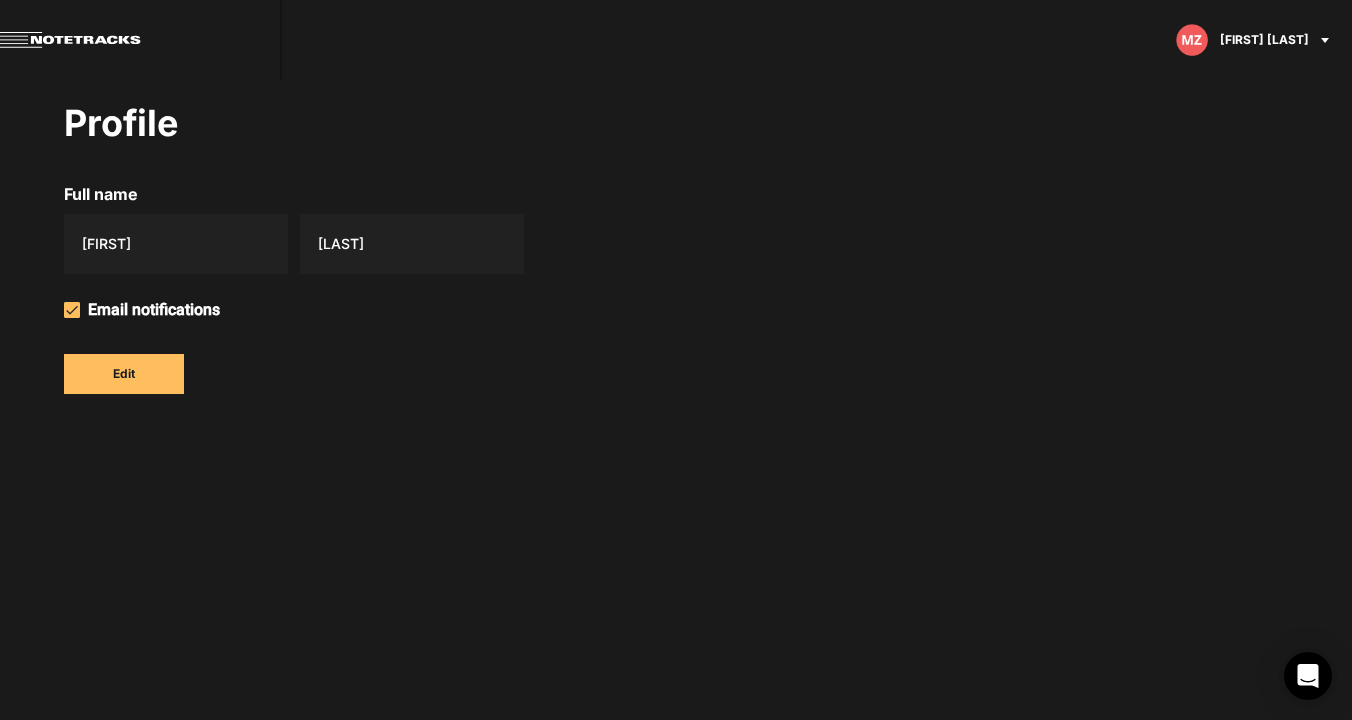 click 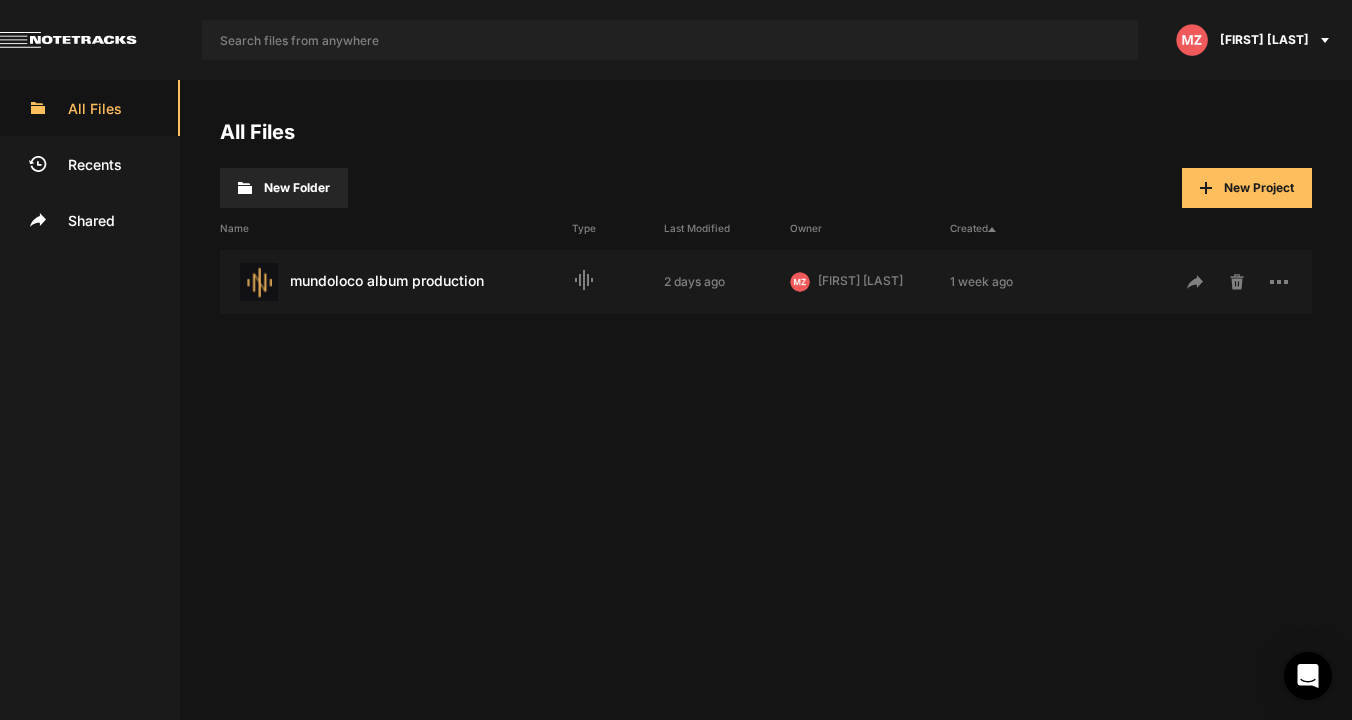 click on "[PERSON]" 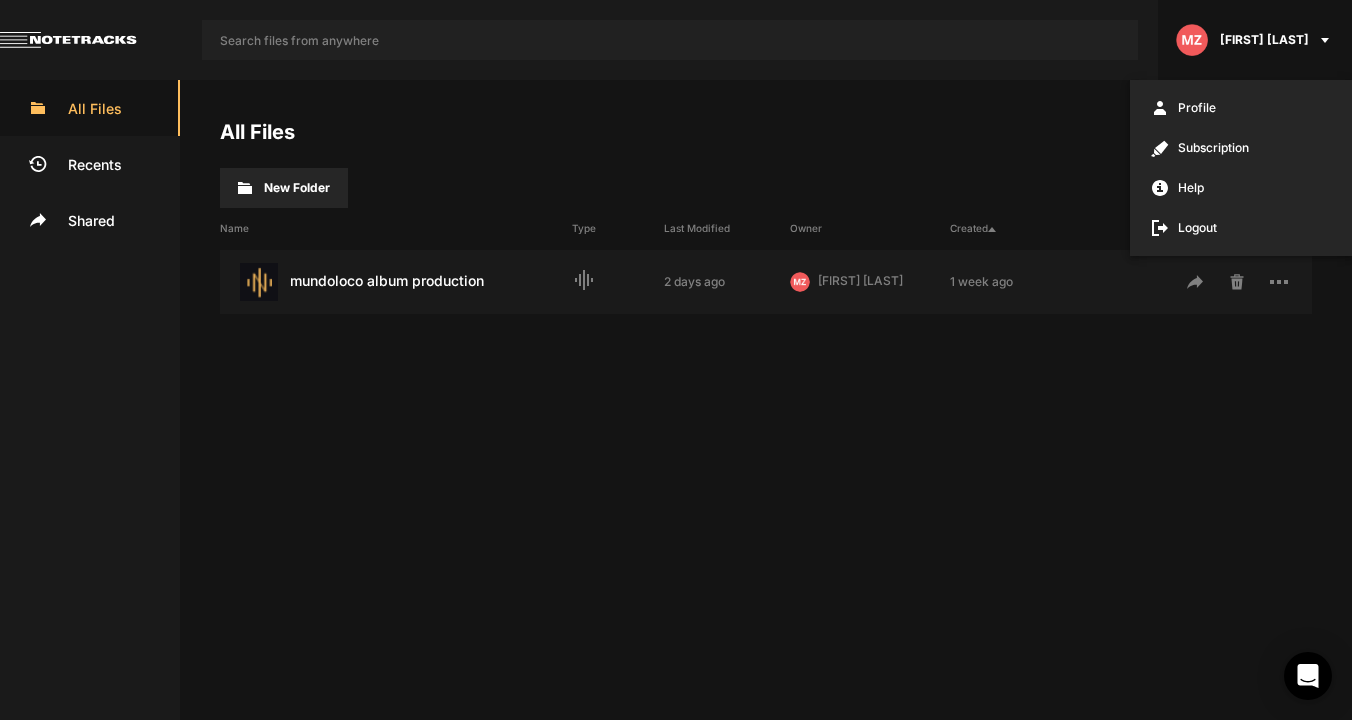 click at bounding box center (676, 360) 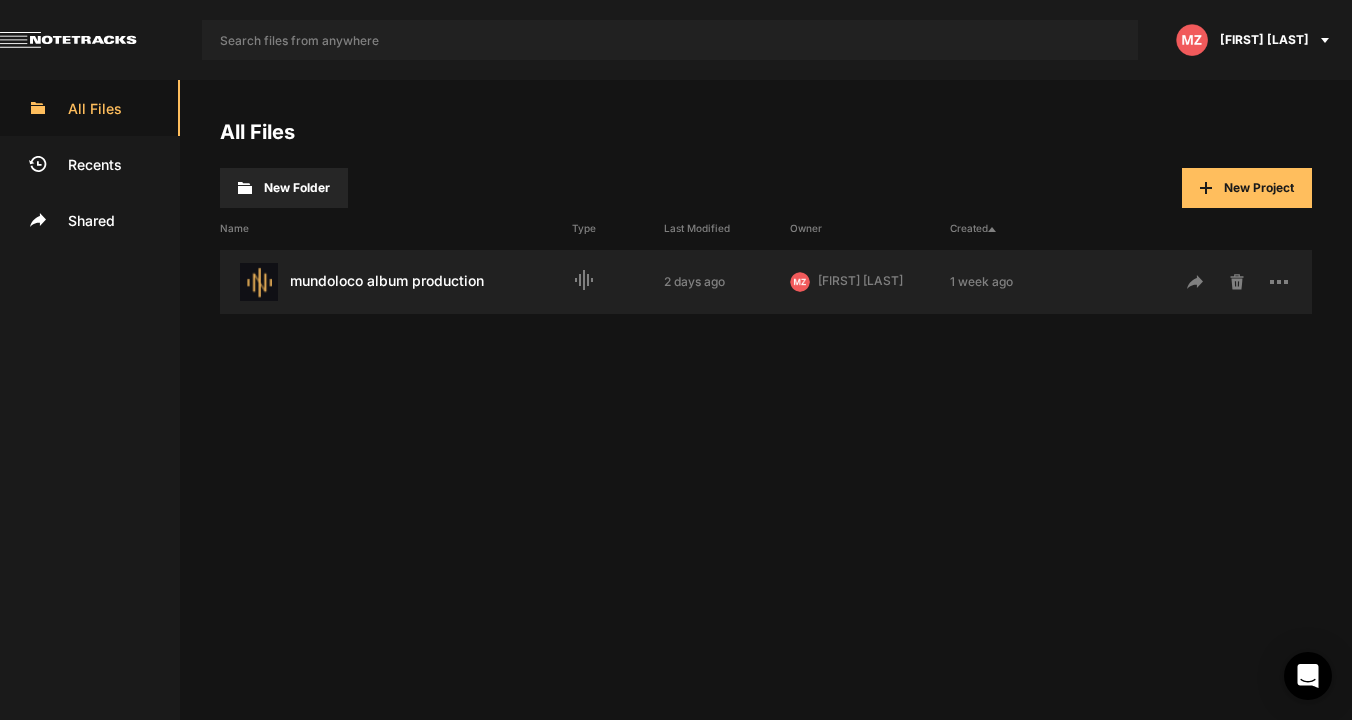 click on "mundoloco album production Last Modified: [DATE]" at bounding box center [396, 282] 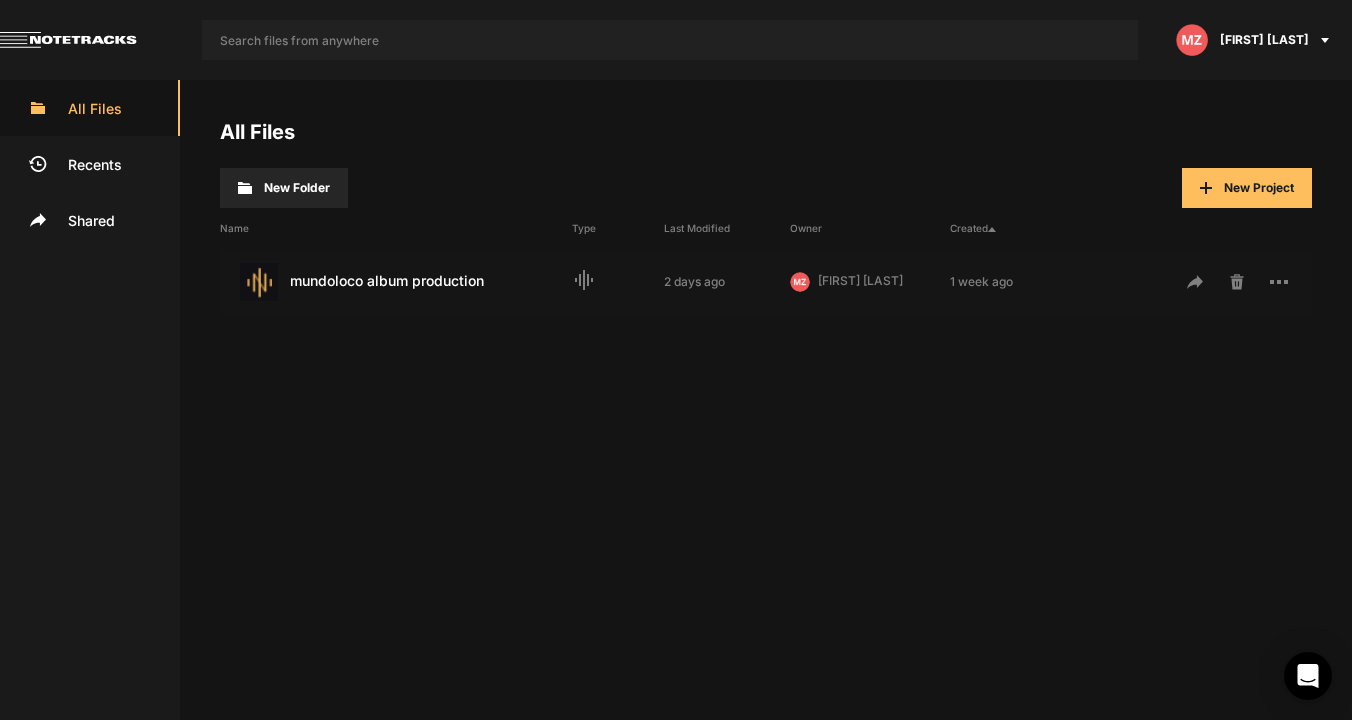 click on "mundoloco album production Last Modified: [DATE]" at bounding box center (396, 282) 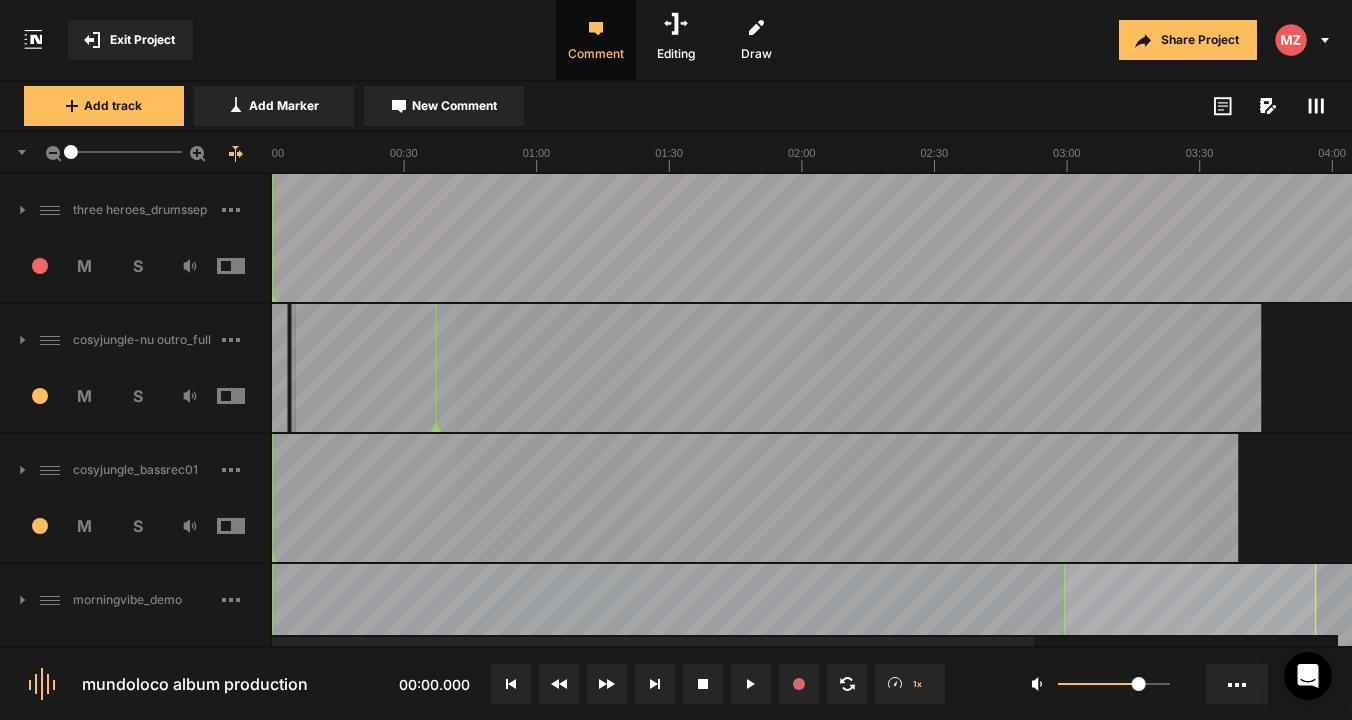 scroll, scrollTop: 0, scrollLeft: 0, axis: both 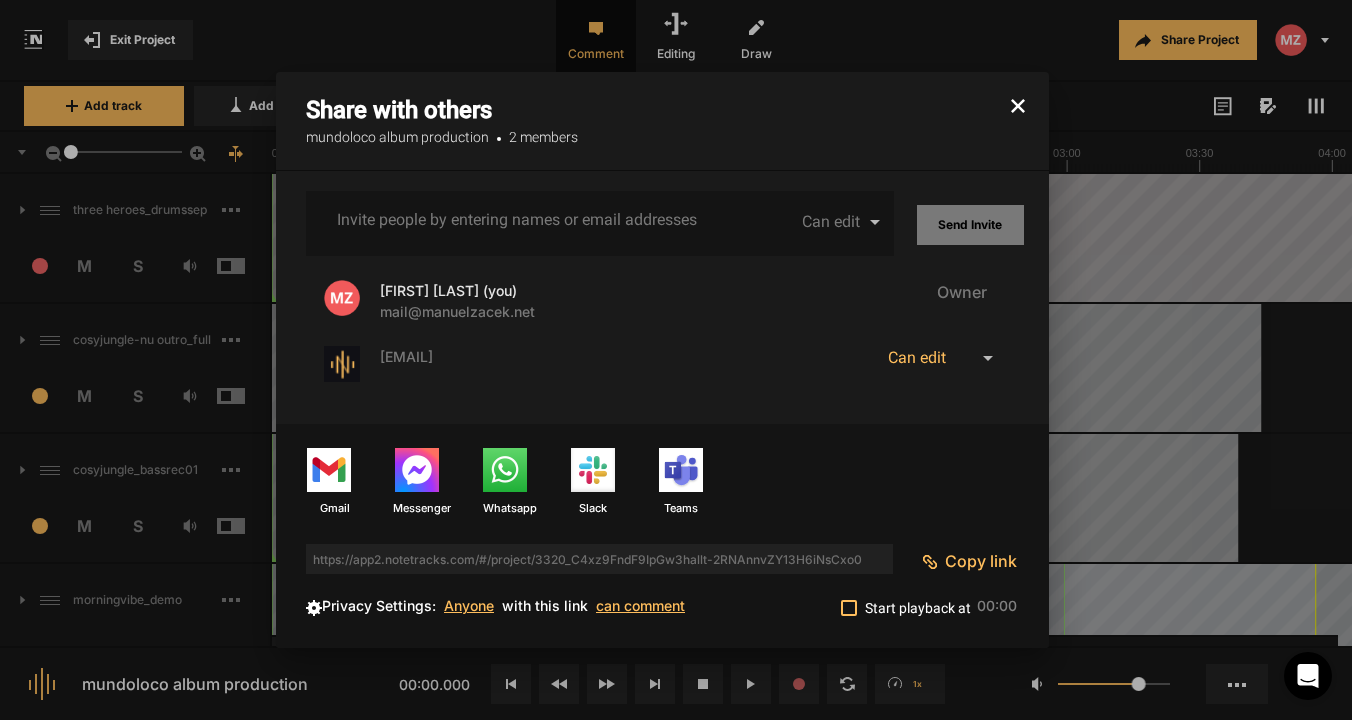 click on "Can edit" at bounding box center [920, 358] 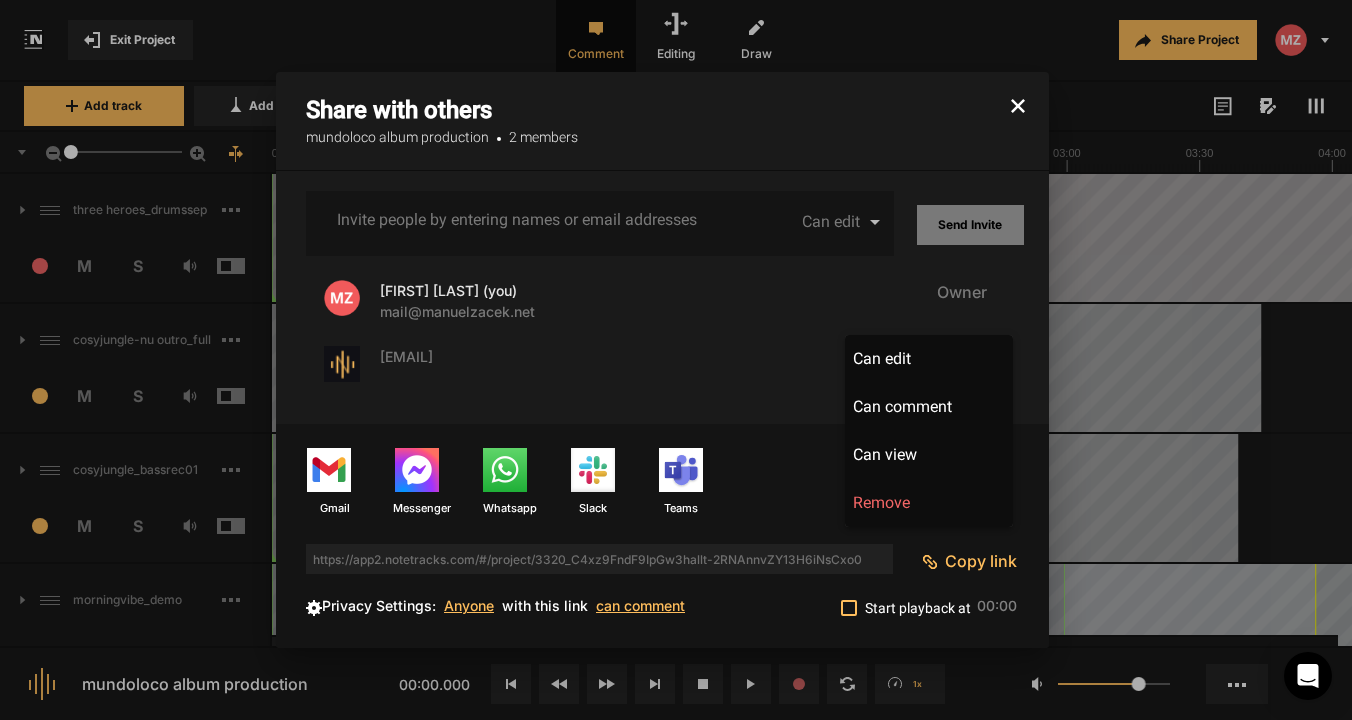 click at bounding box center [676, 360] 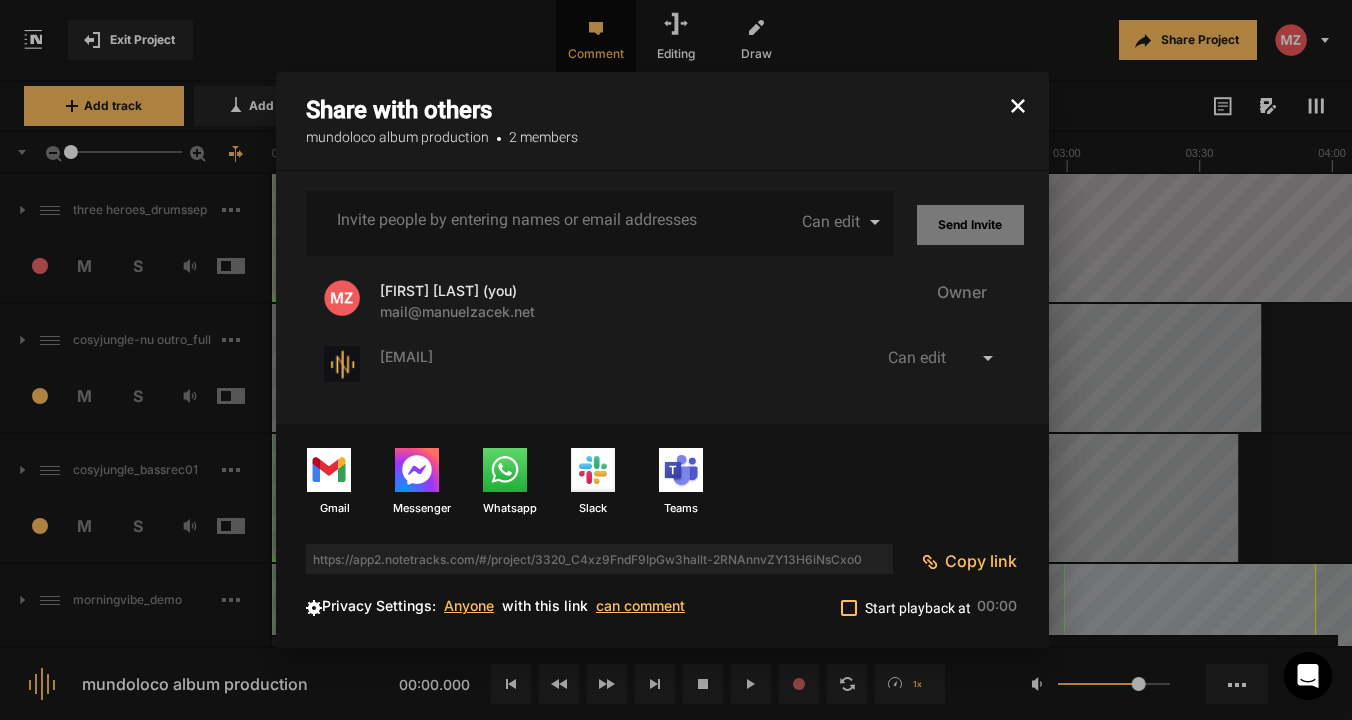 click 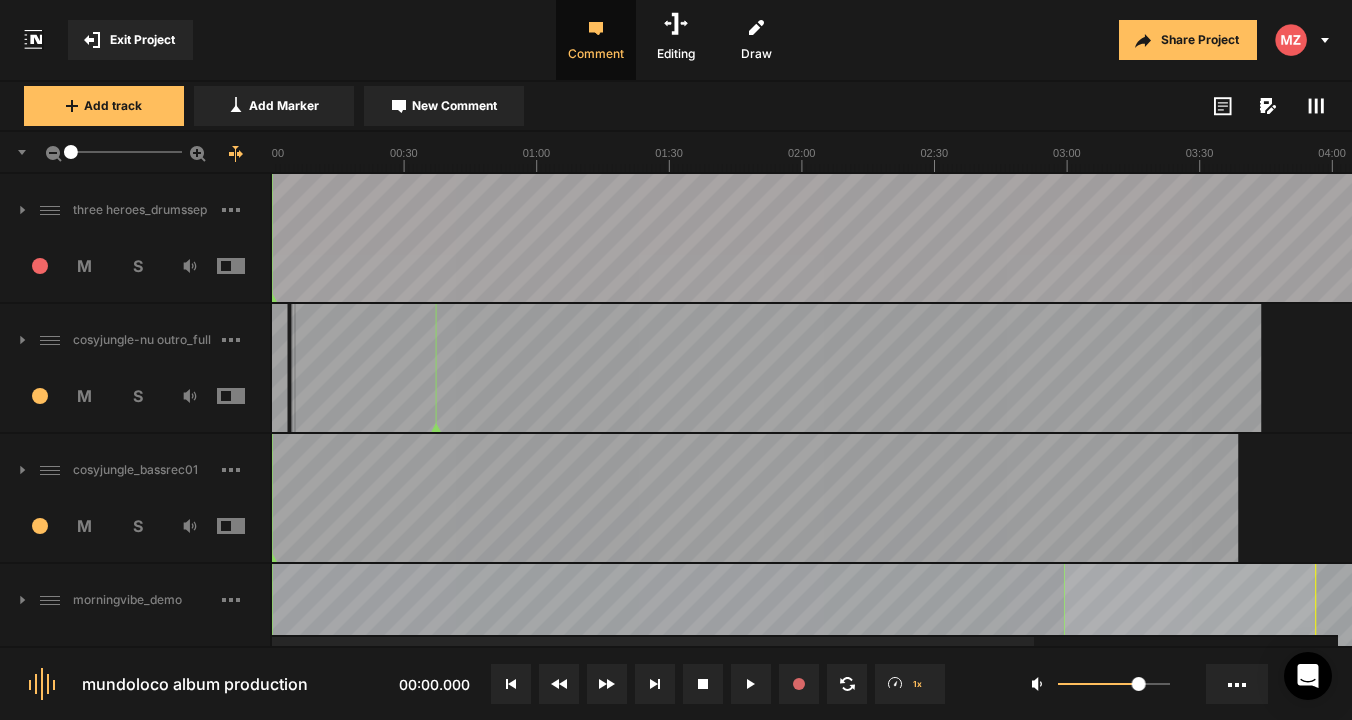 click at bounding box center (246, 526) 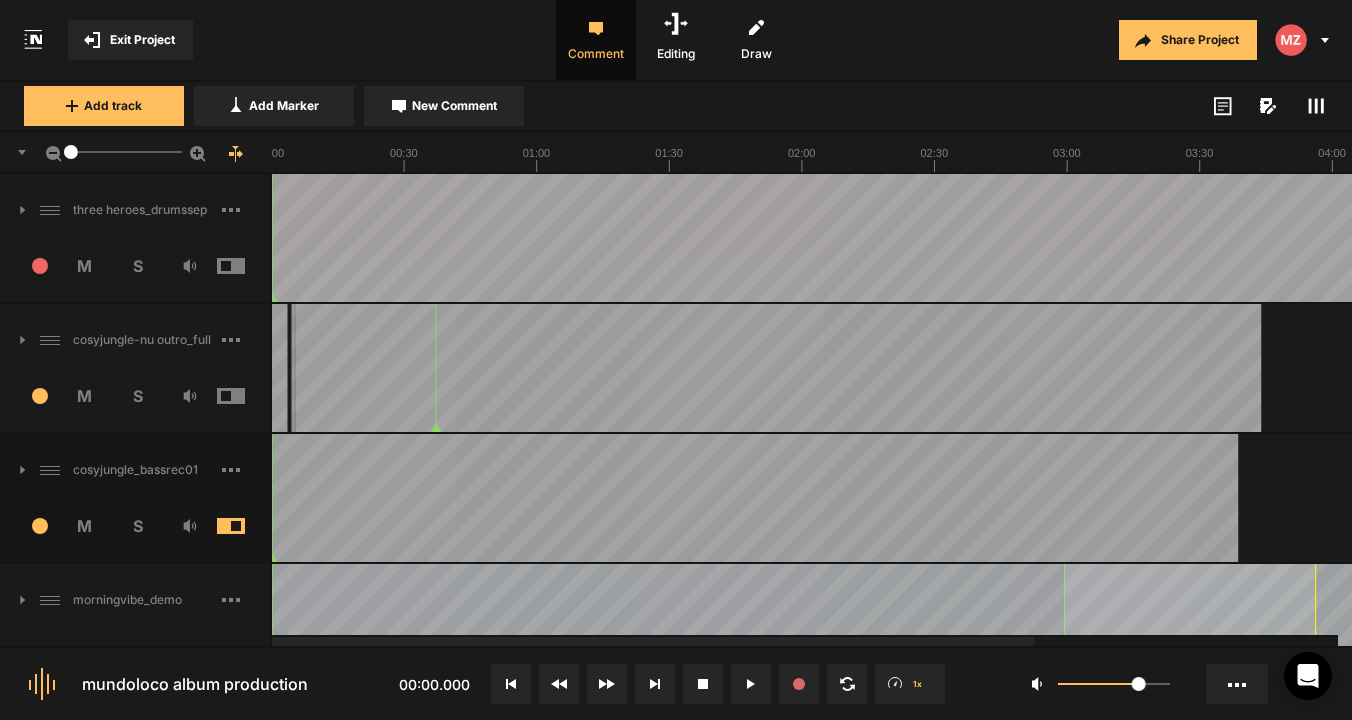 click at bounding box center (246, 526) 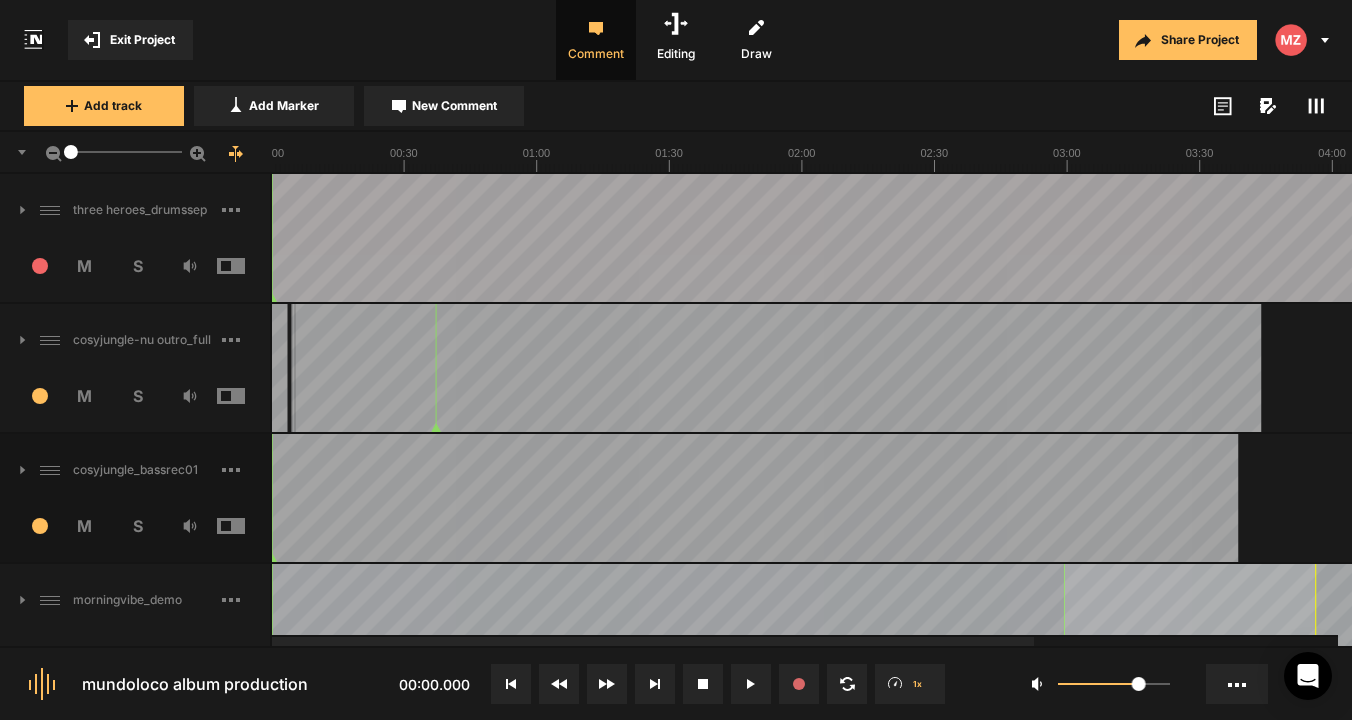 click at bounding box center (246, 526) 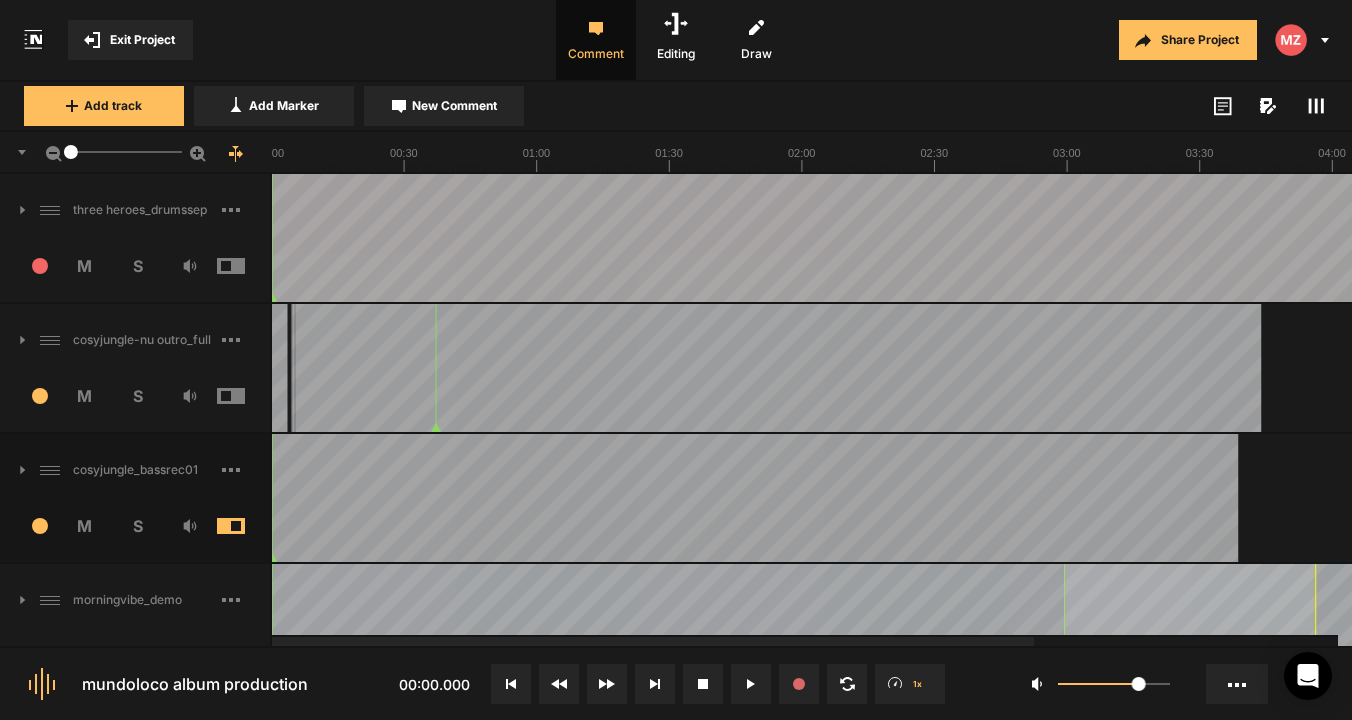 click at bounding box center (246, 526) 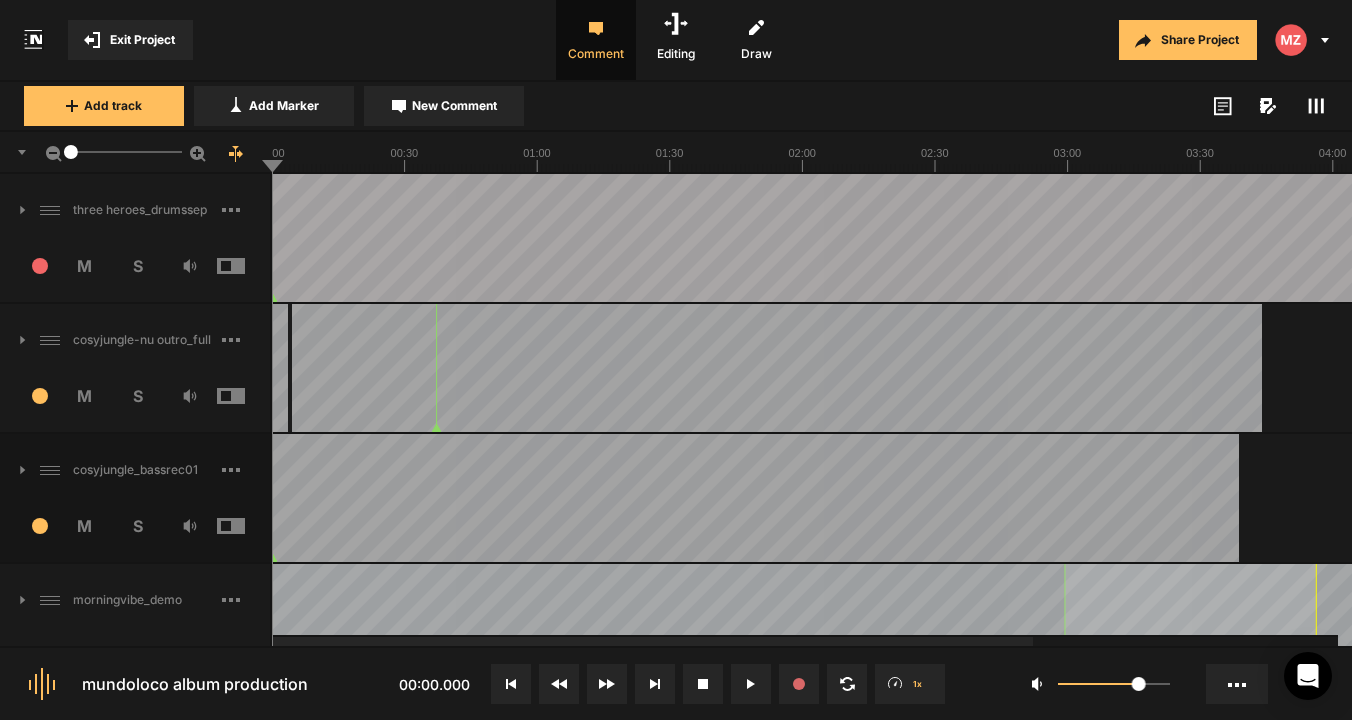 scroll, scrollTop: 0, scrollLeft: 0, axis: both 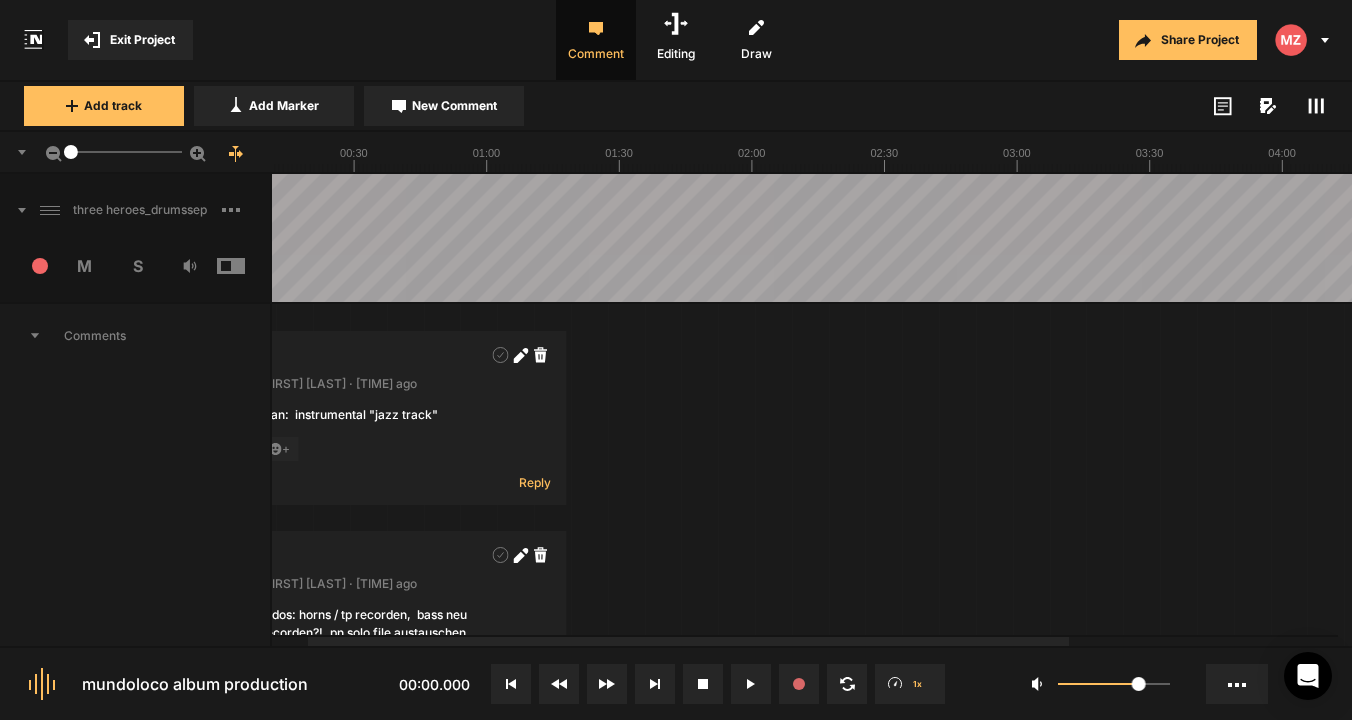 click 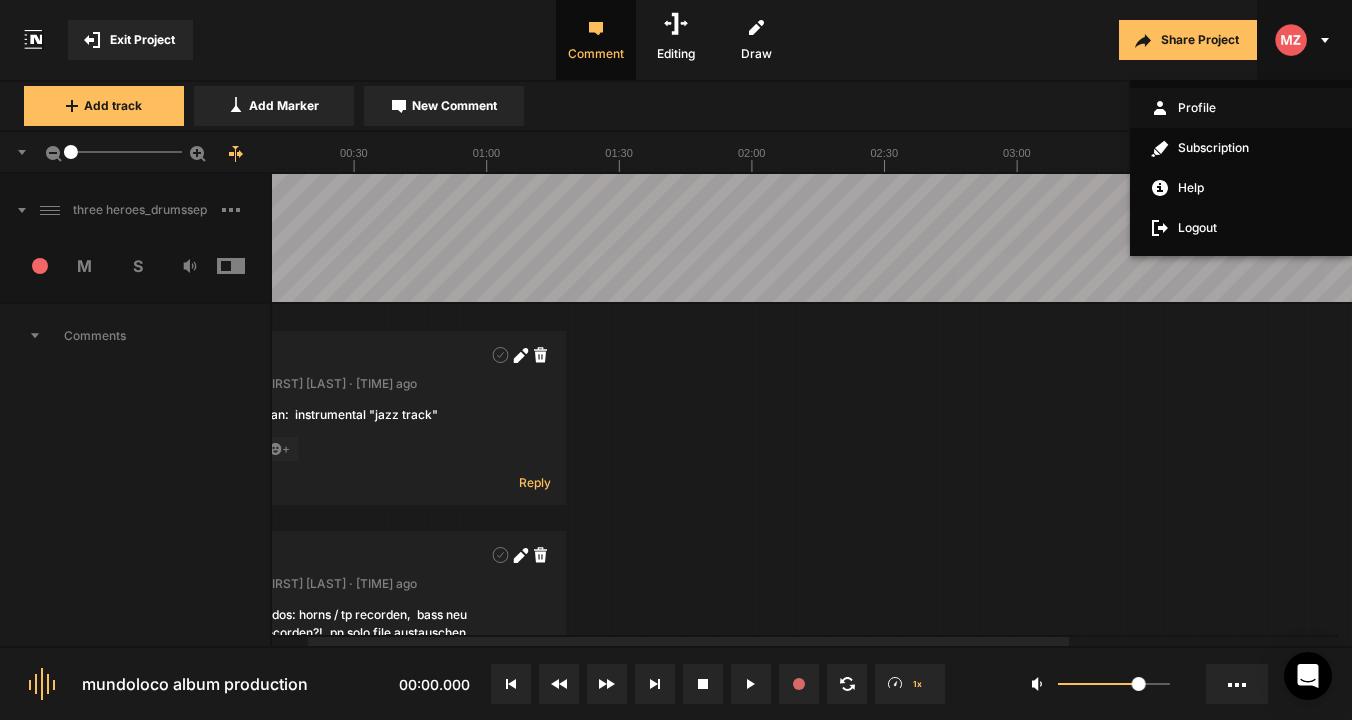 click on "Profile" at bounding box center (1241, 108) 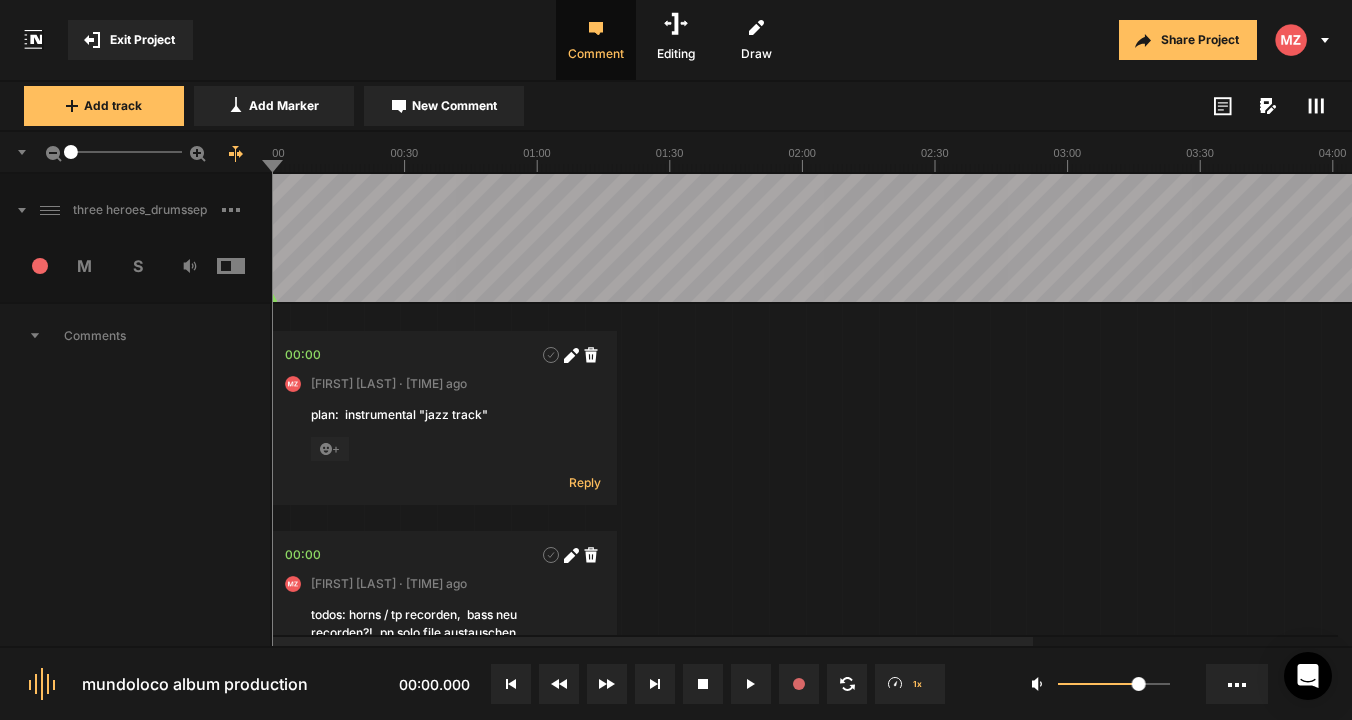 click 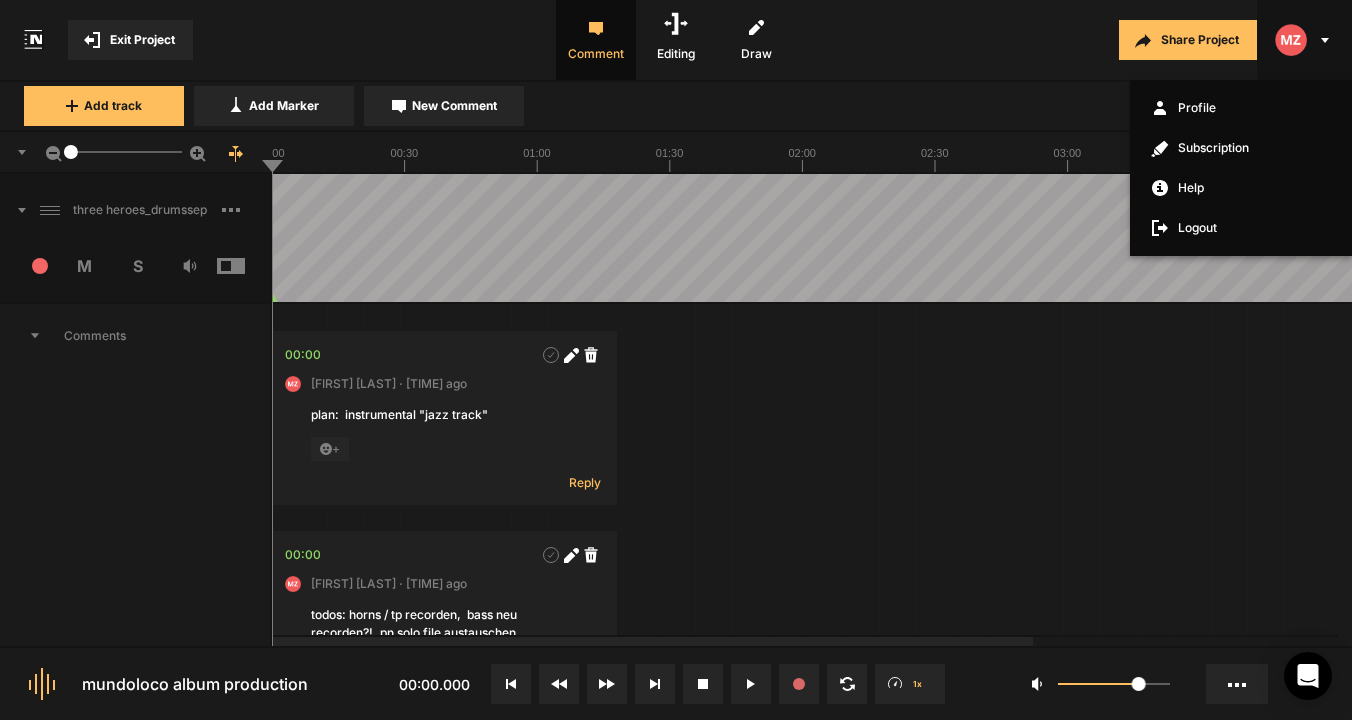 click at bounding box center (676, 360) 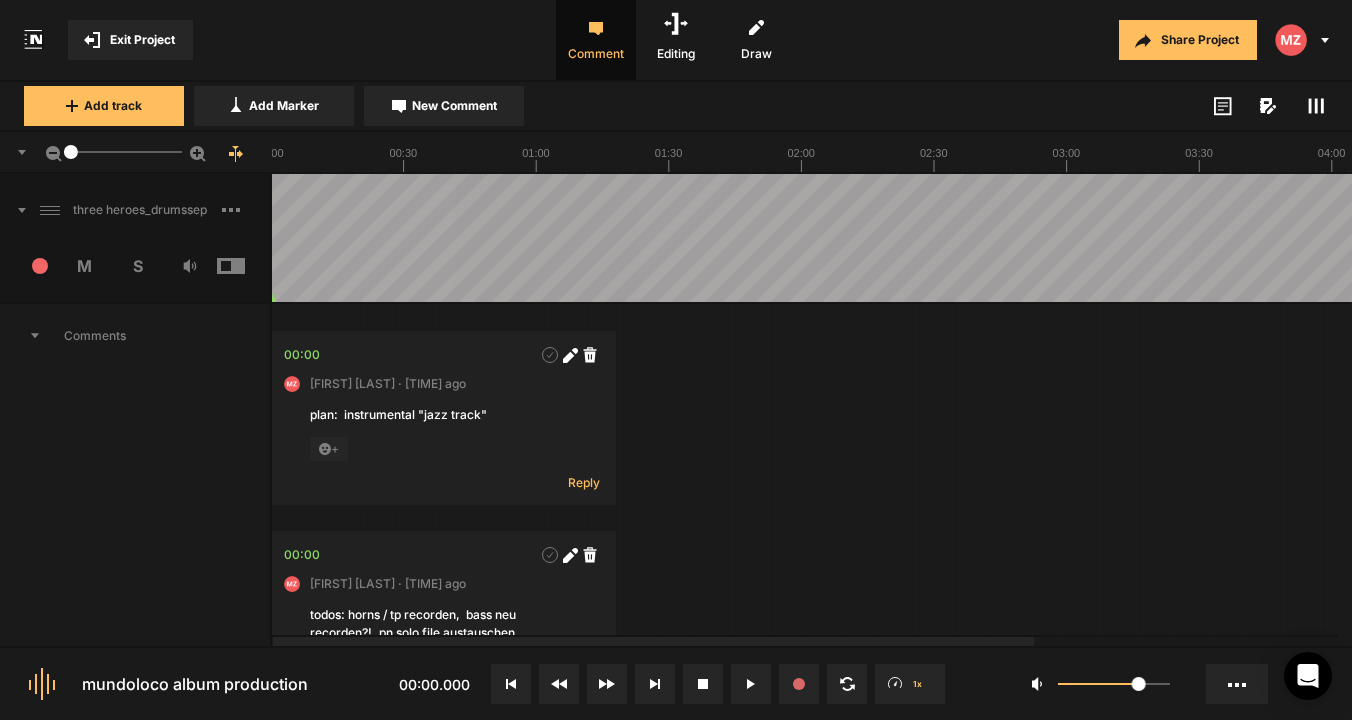 scroll, scrollTop: 0, scrollLeft: 0, axis: both 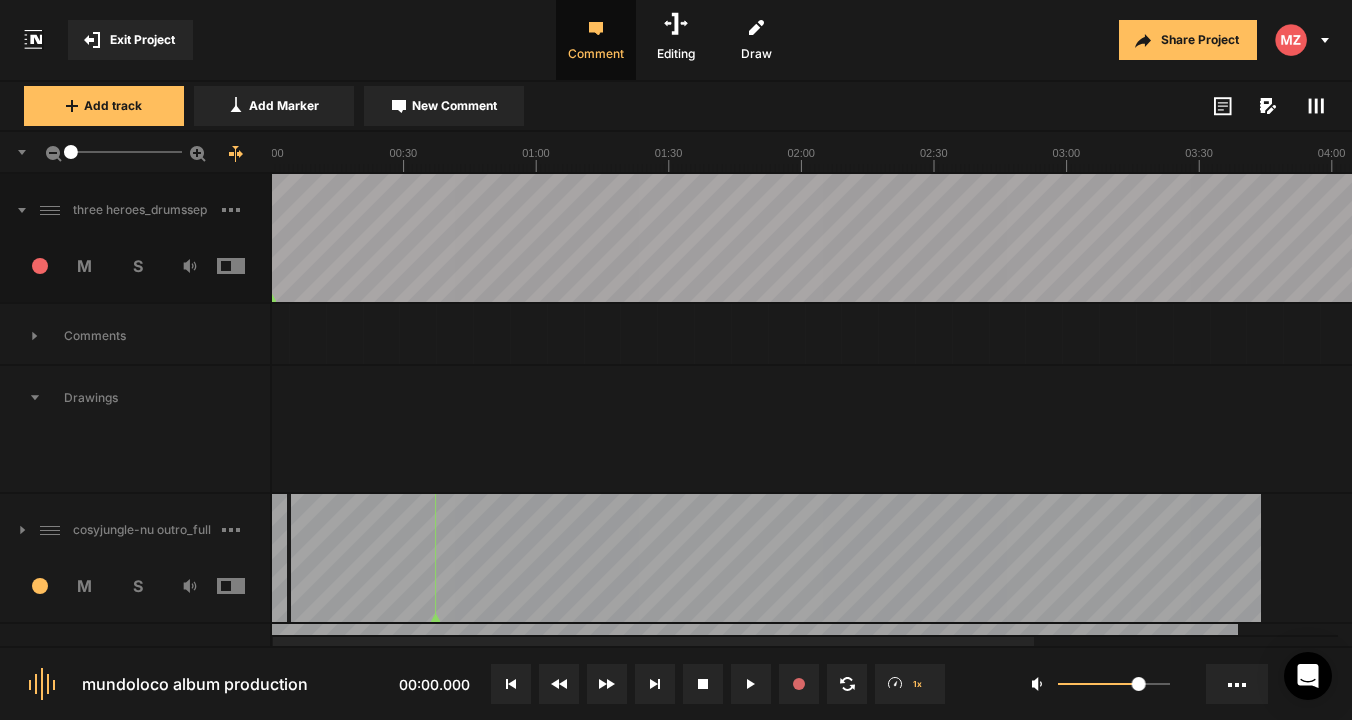 click on "Drawings" at bounding box center [135, 398] 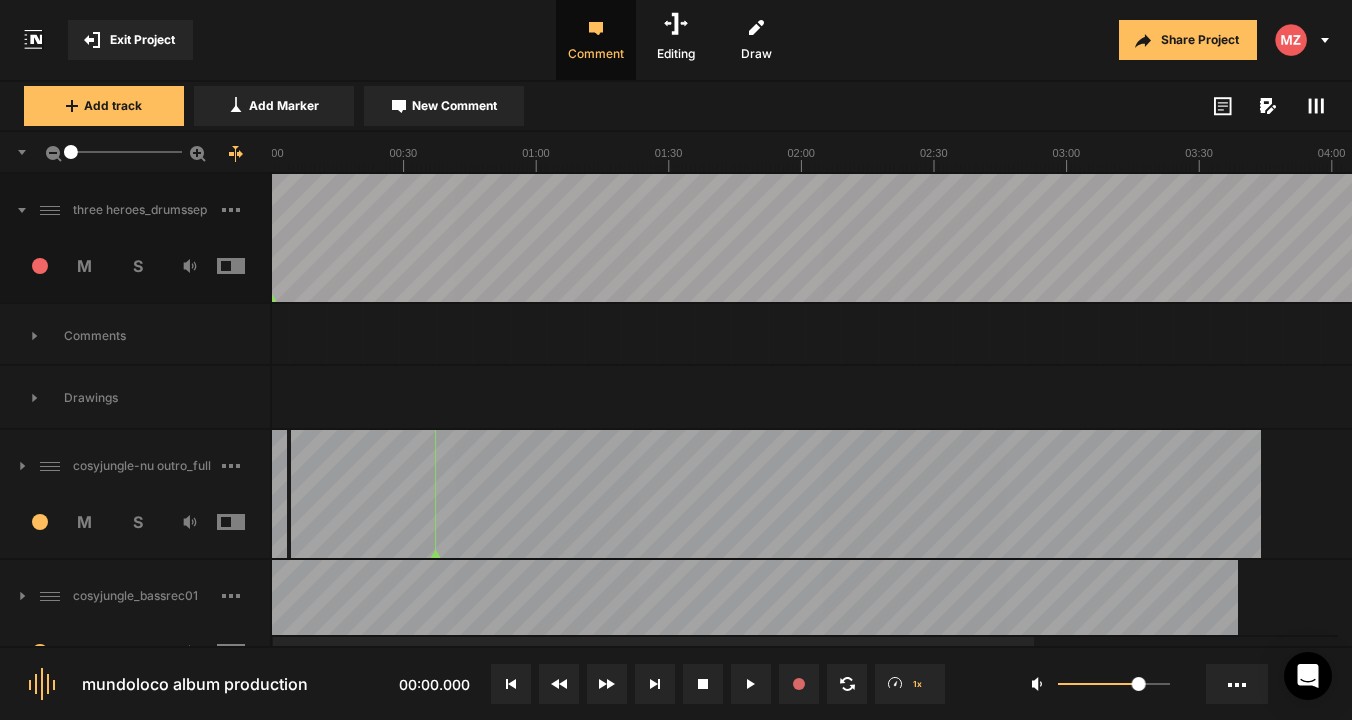 scroll, scrollTop: 0, scrollLeft: 0, axis: both 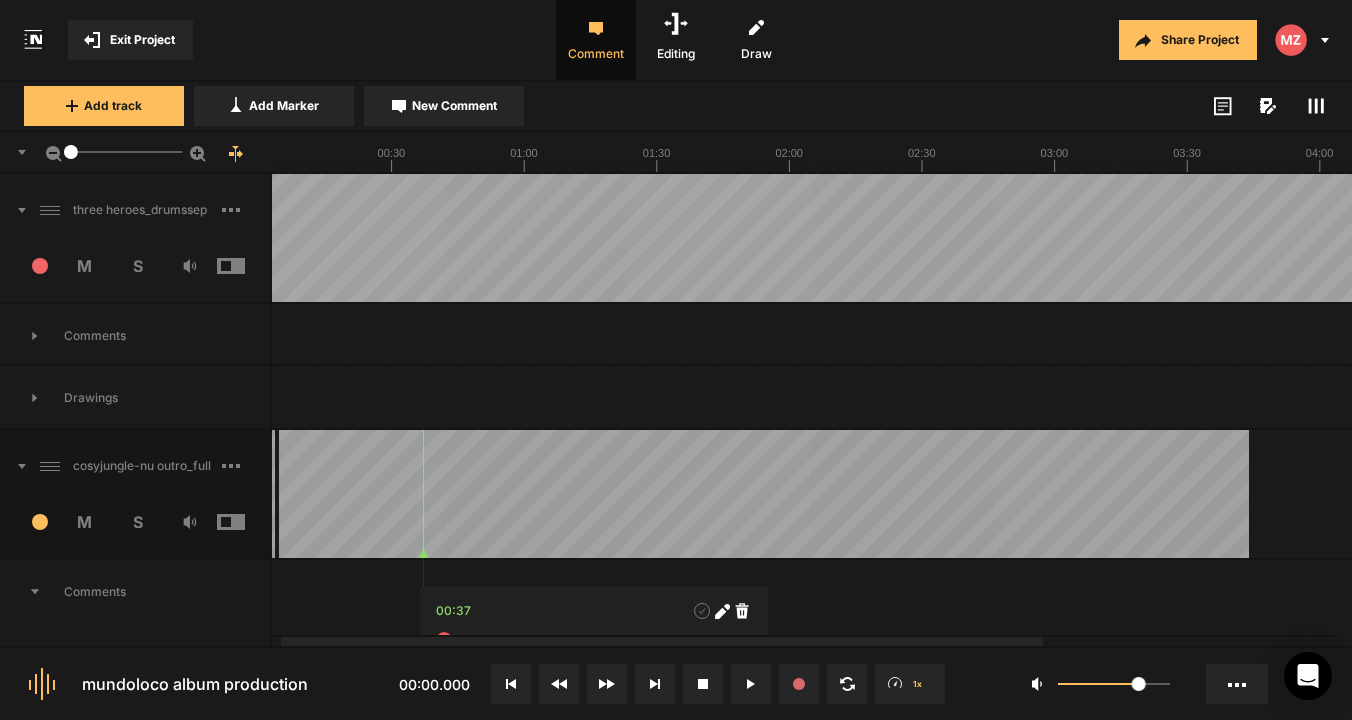 click 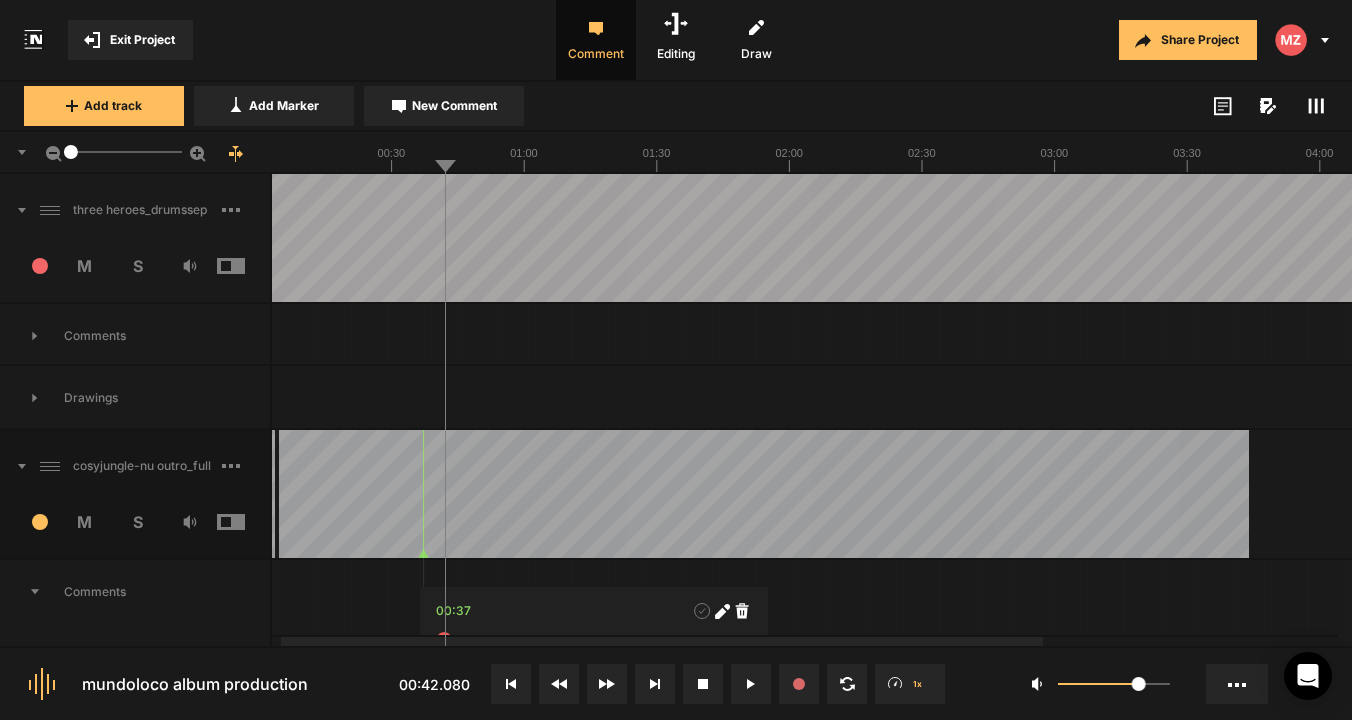 click on "Exit Project
Comment
Editing
Draw
Share Project" 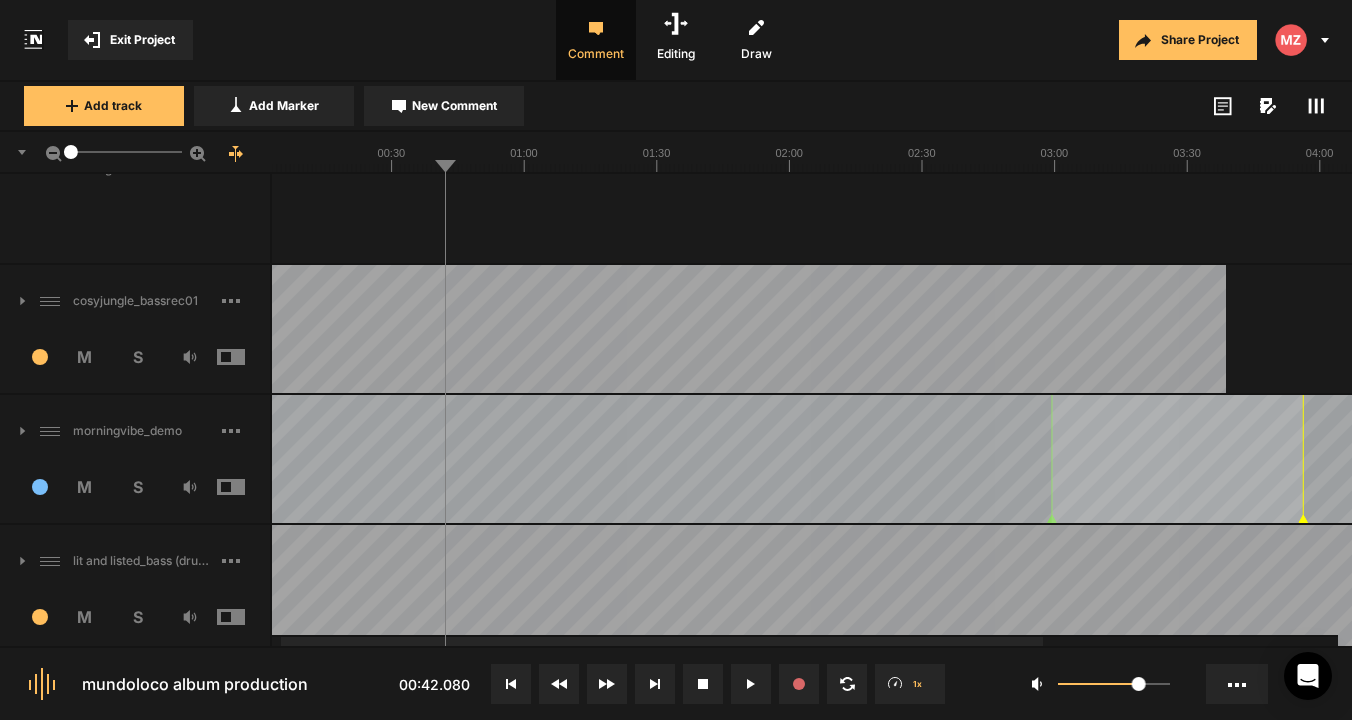 scroll, scrollTop: 471, scrollLeft: 0, axis: vertical 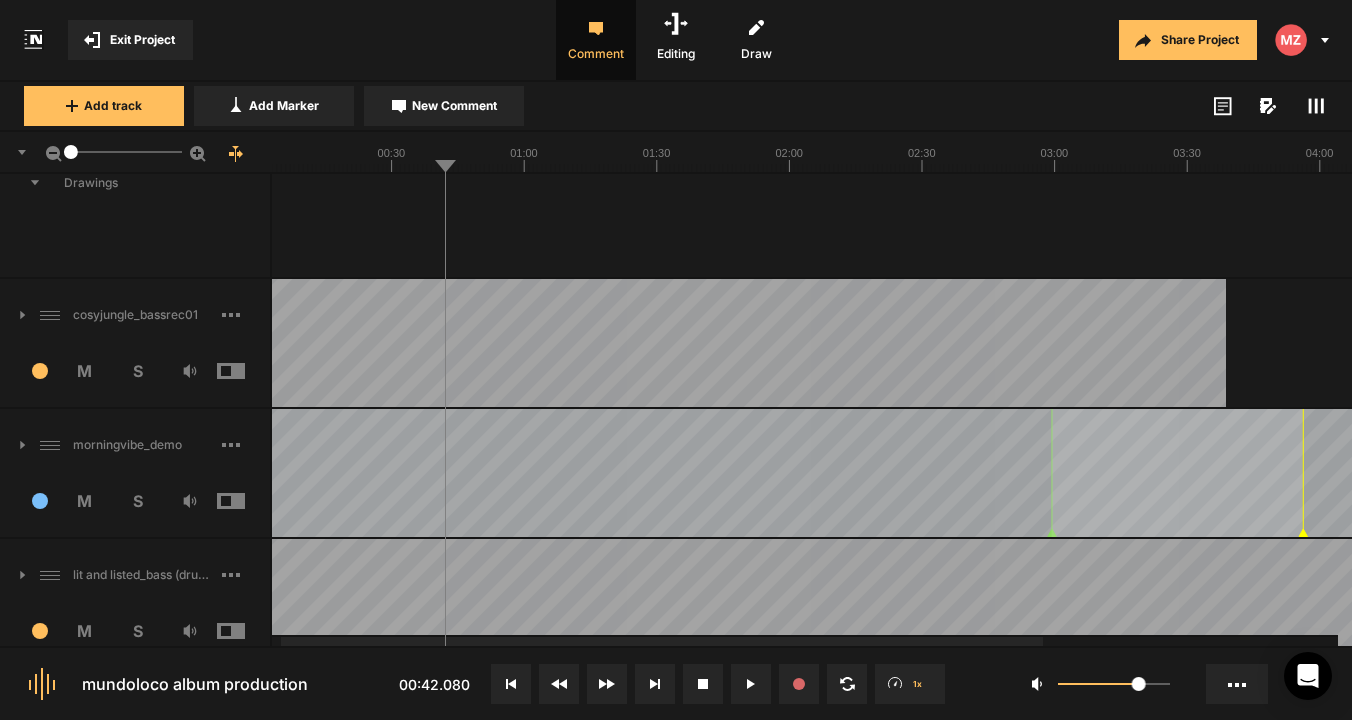click 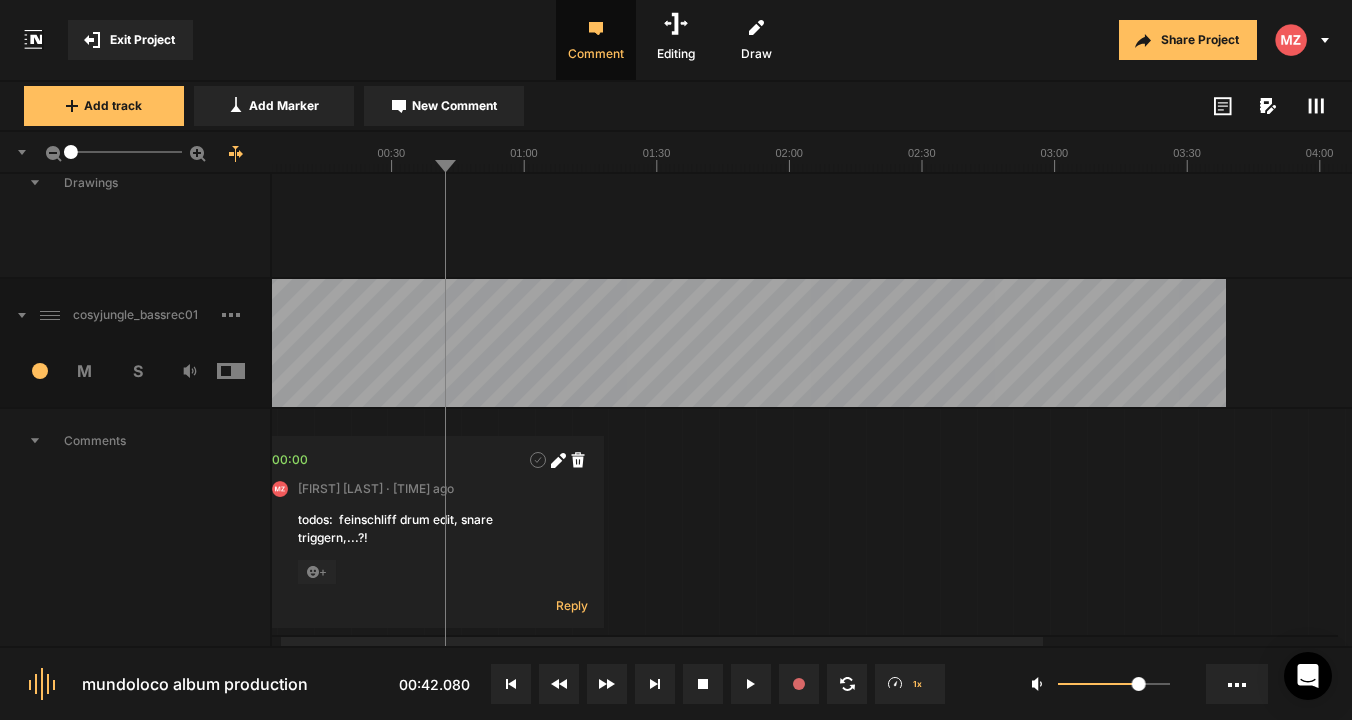 click at bounding box center [13, 315] 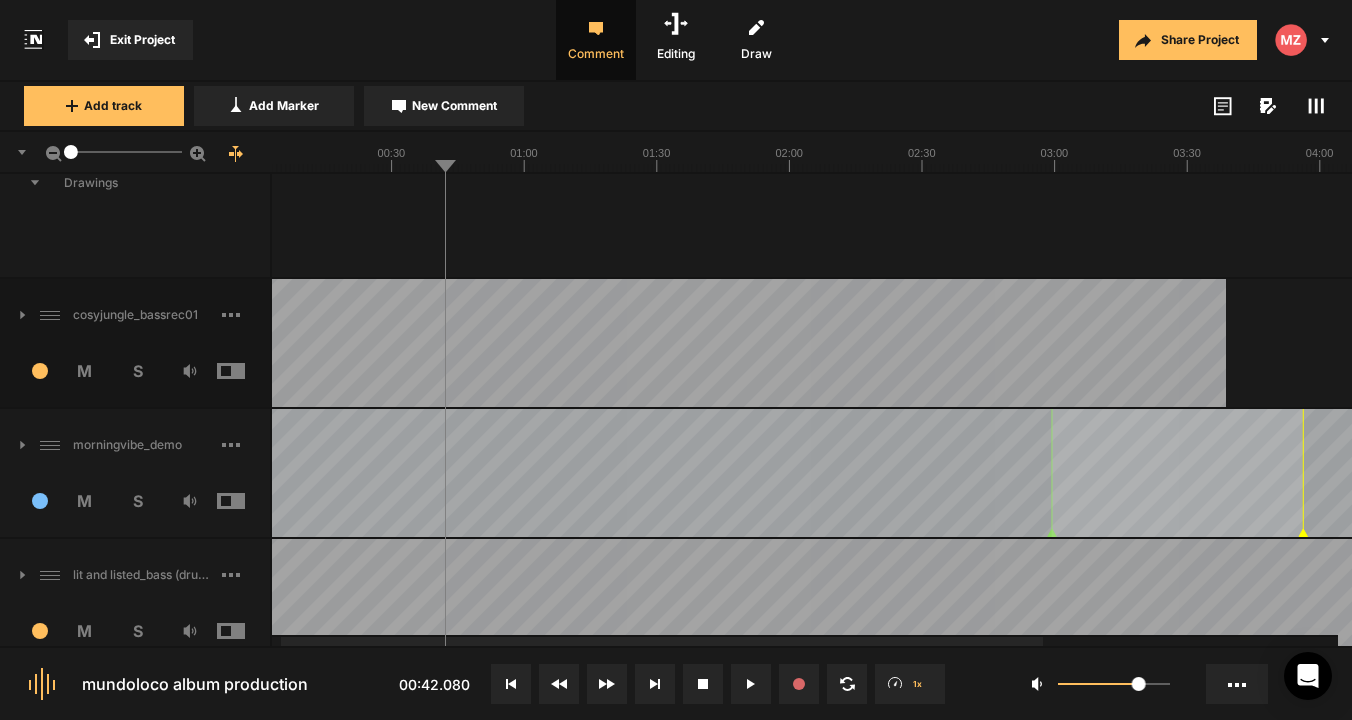 click at bounding box center [13, 445] 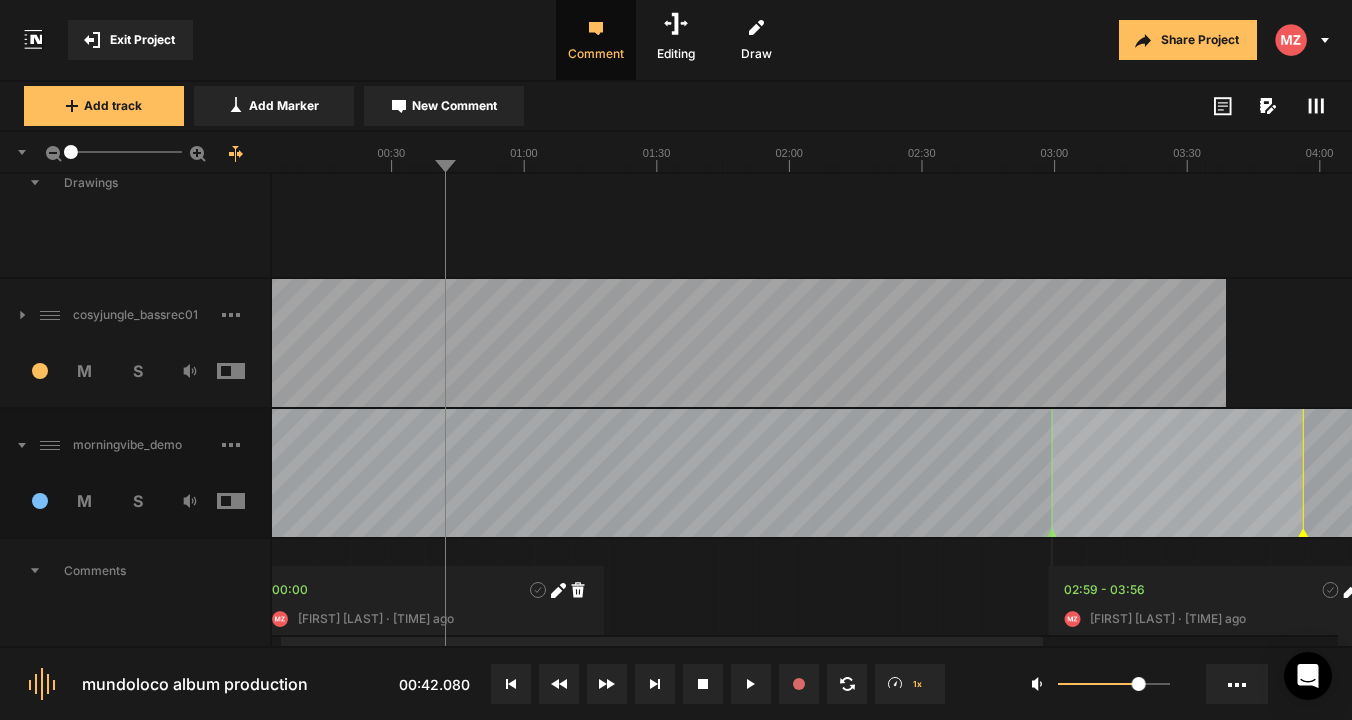 click at bounding box center (13, 445) 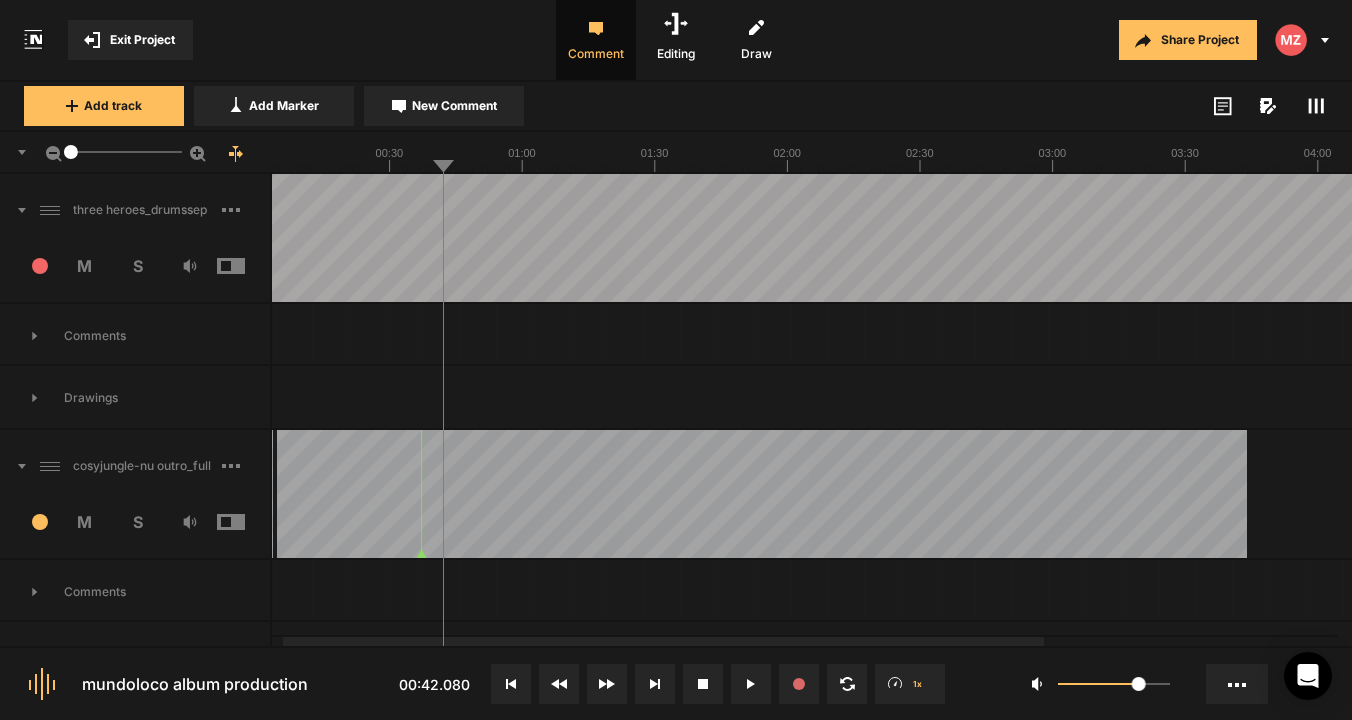 scroll, scrollTop: 0, scrollLeft: 0, axis: both 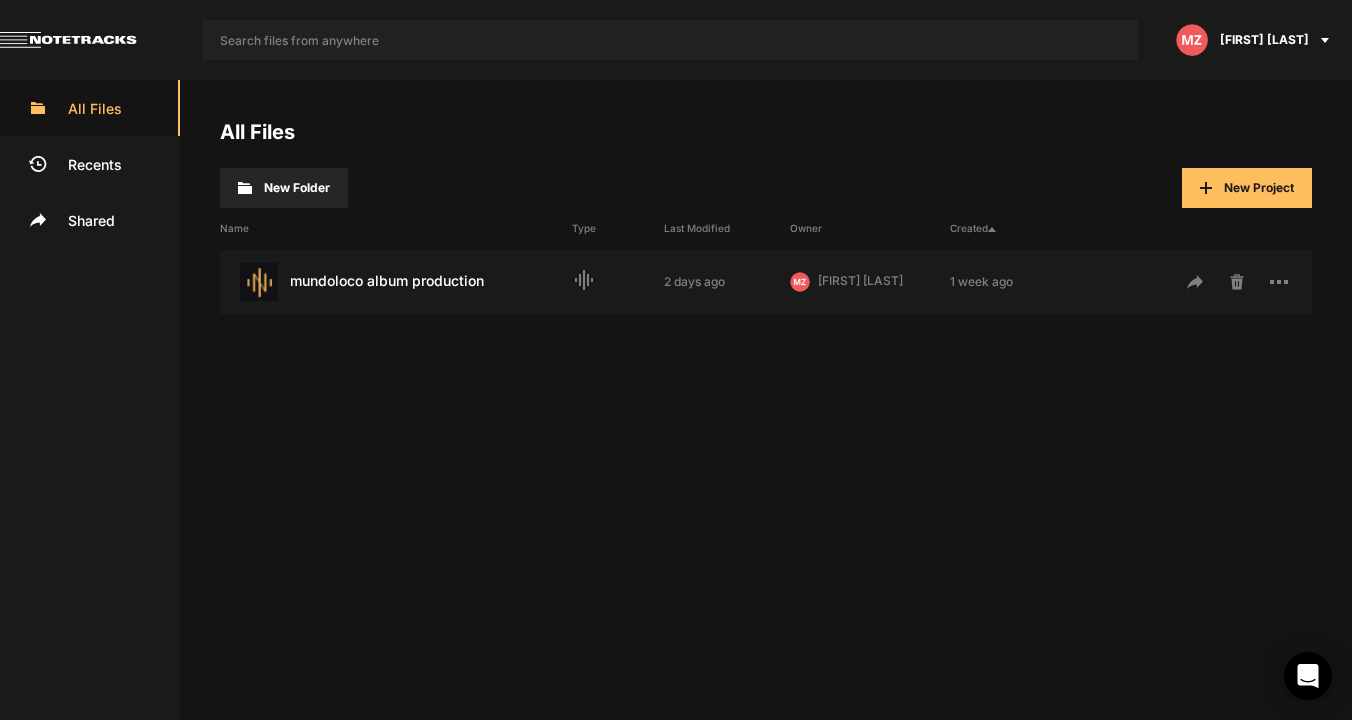 click on "[PERSON]" 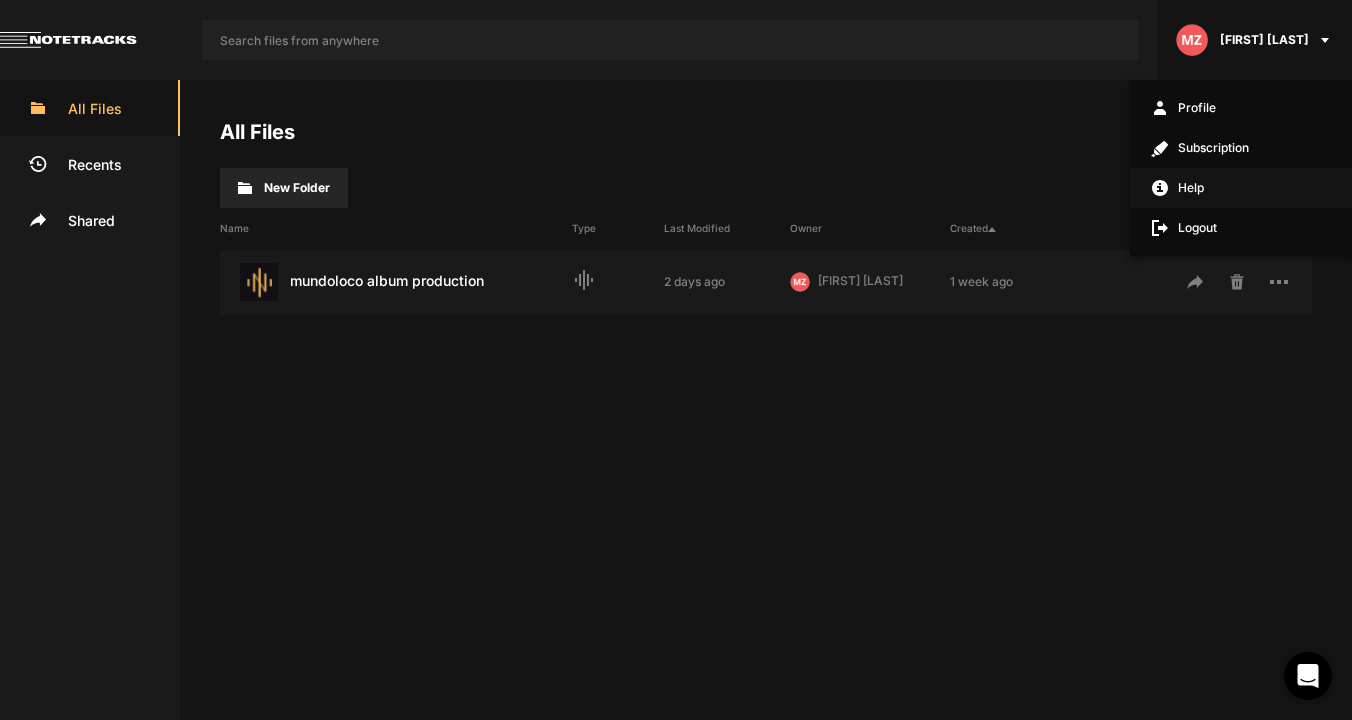 click on "Help" at bounding box center [1241, 188] 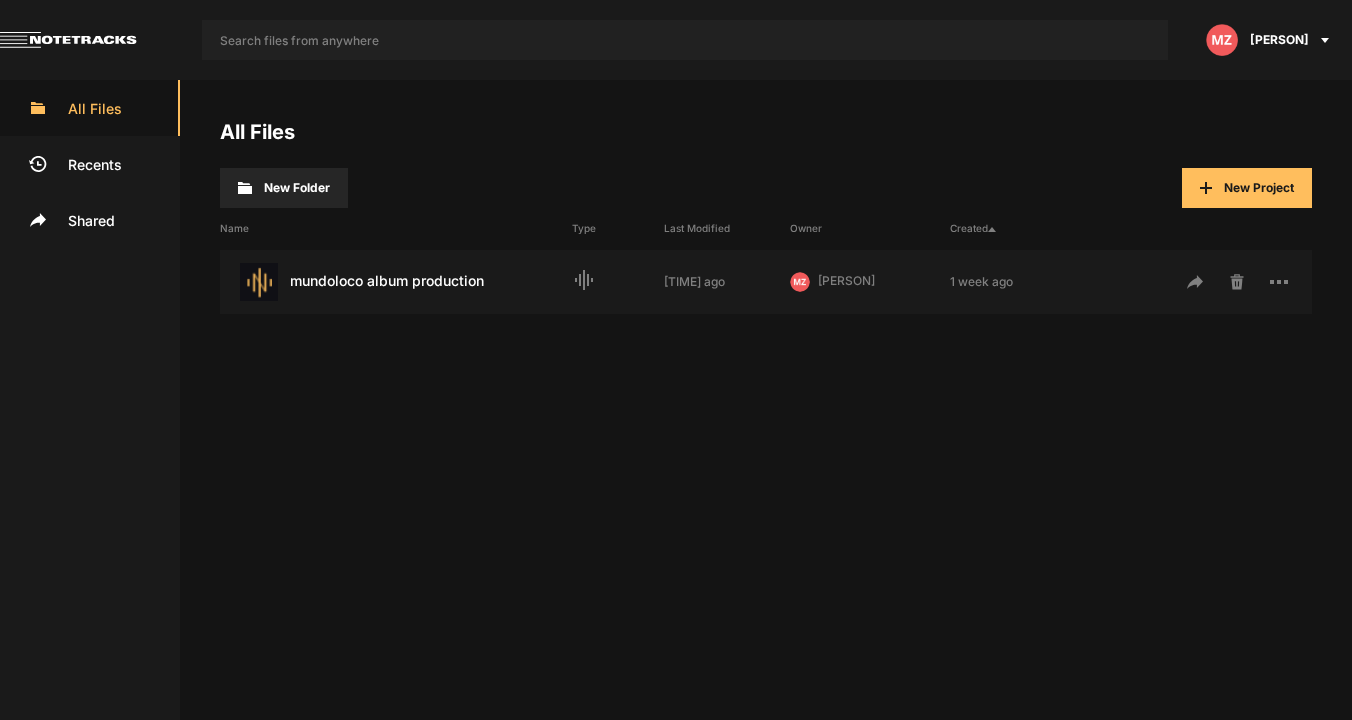 scroll, scrollTop: 0, scrollLeft: 0, axis: both 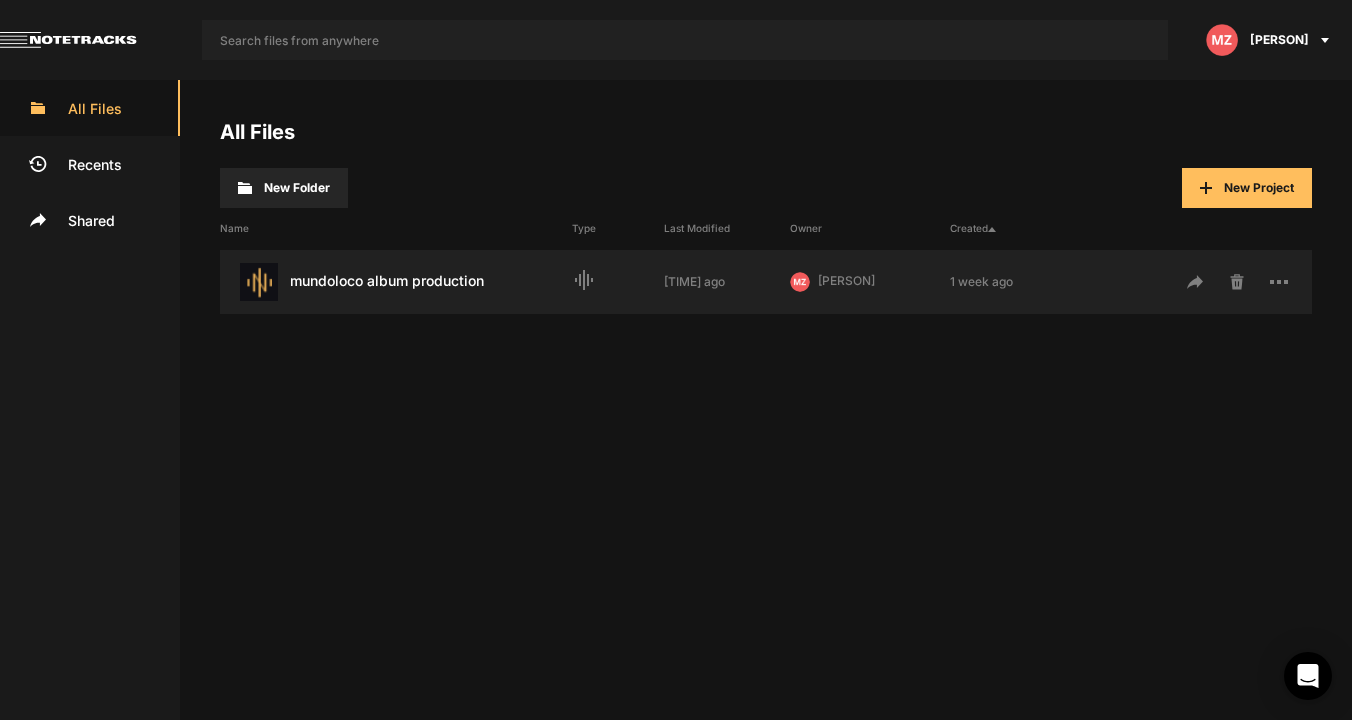 click on "mundoloco album production Last Modified: [DATE]" at bounding box center (396, 282) 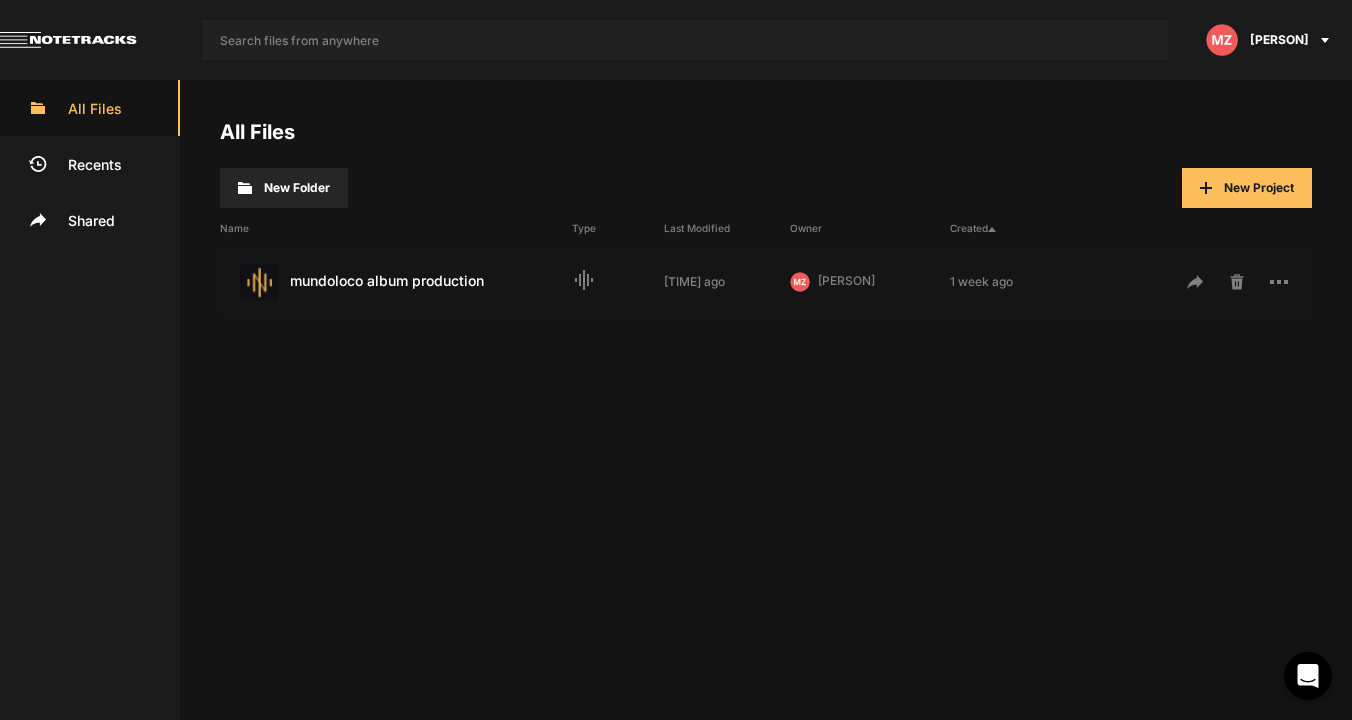 click on "mundoloco album production Last Modified: [DATE]" at bounding box center (396, 282) 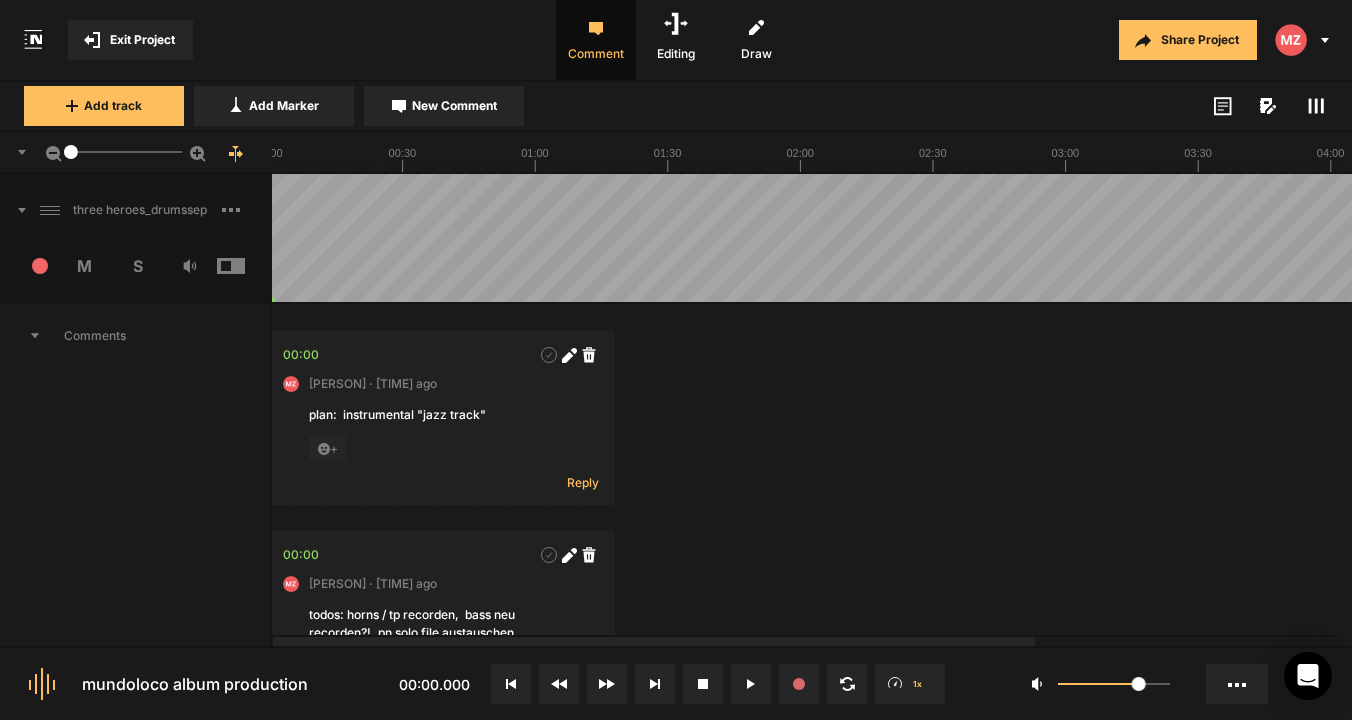 scroll, scrollTop: 0, scrollLeft: 0, axis: both 